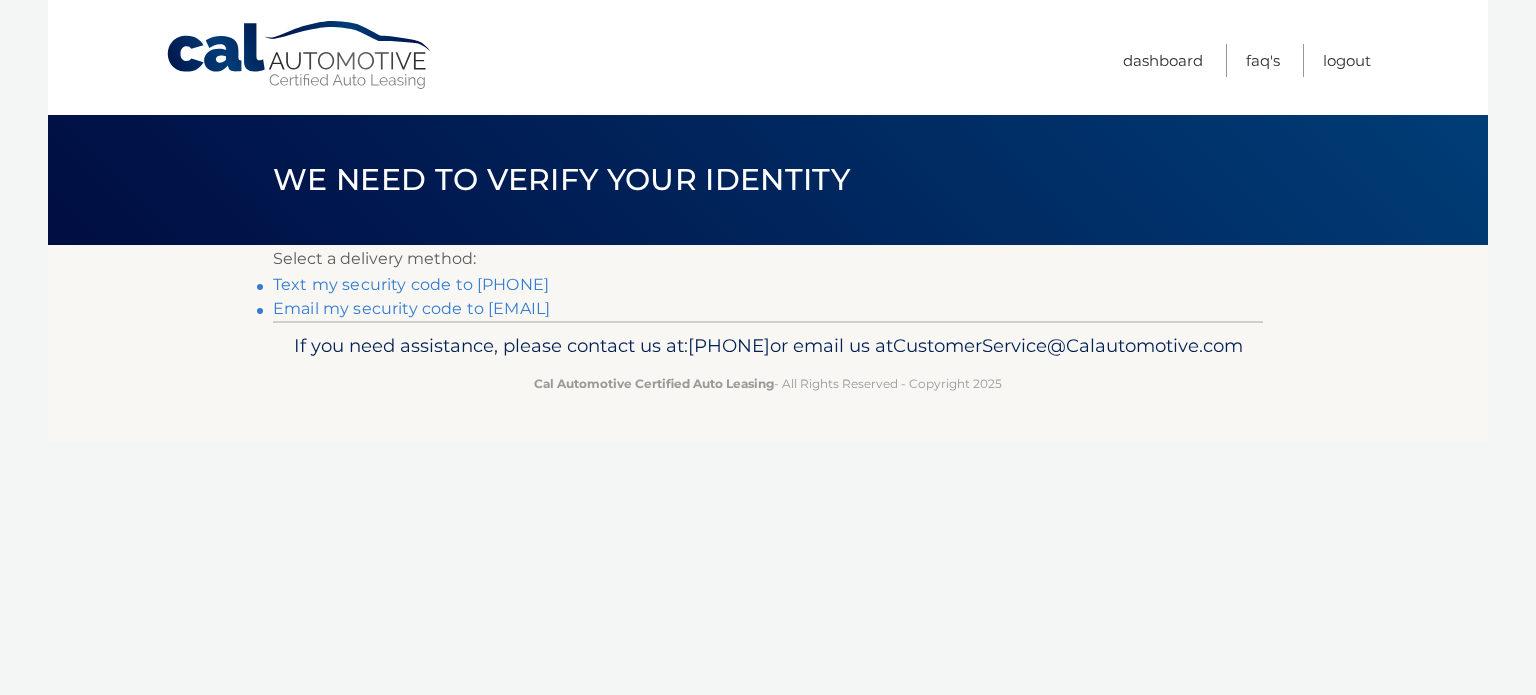scroll, scrollTop: 0, scrollLeft: 0, axis: both 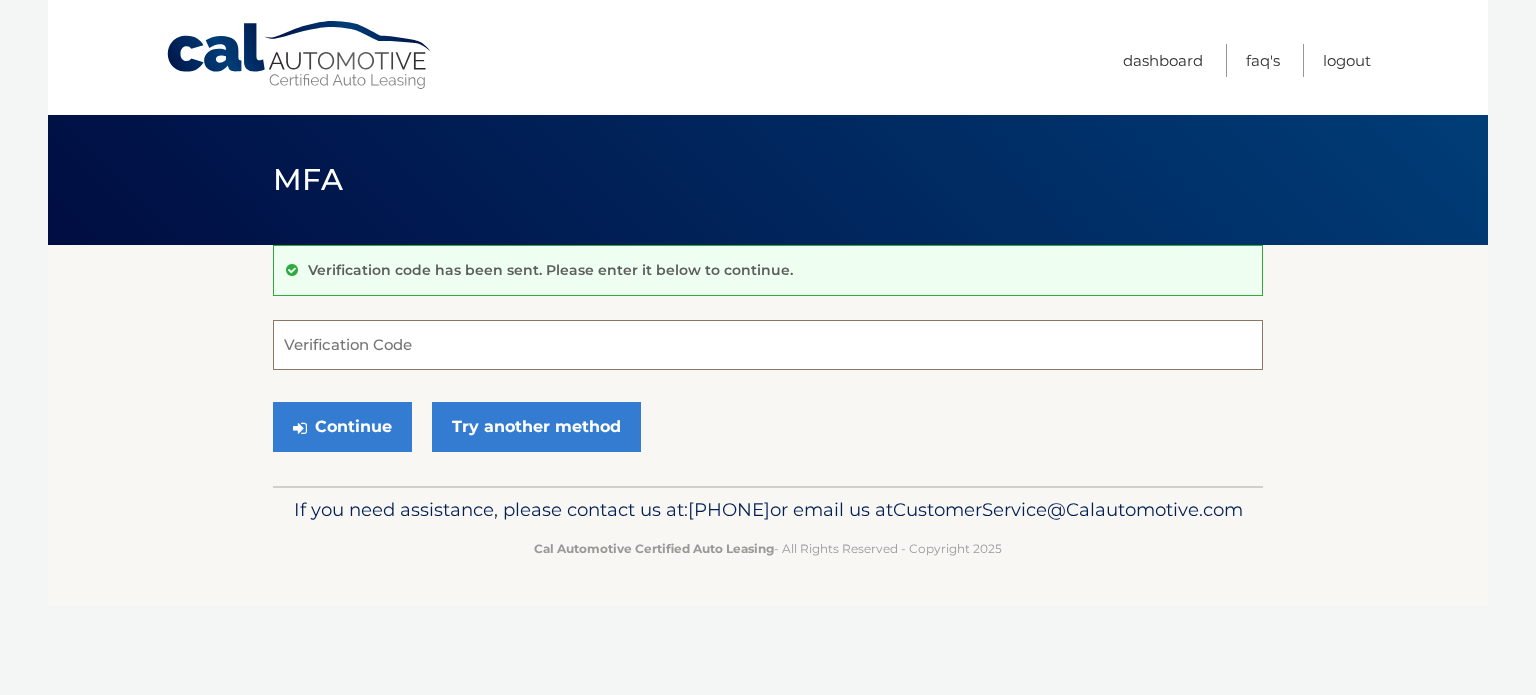 click on "Verification Code" at bounding box center [768, 345] 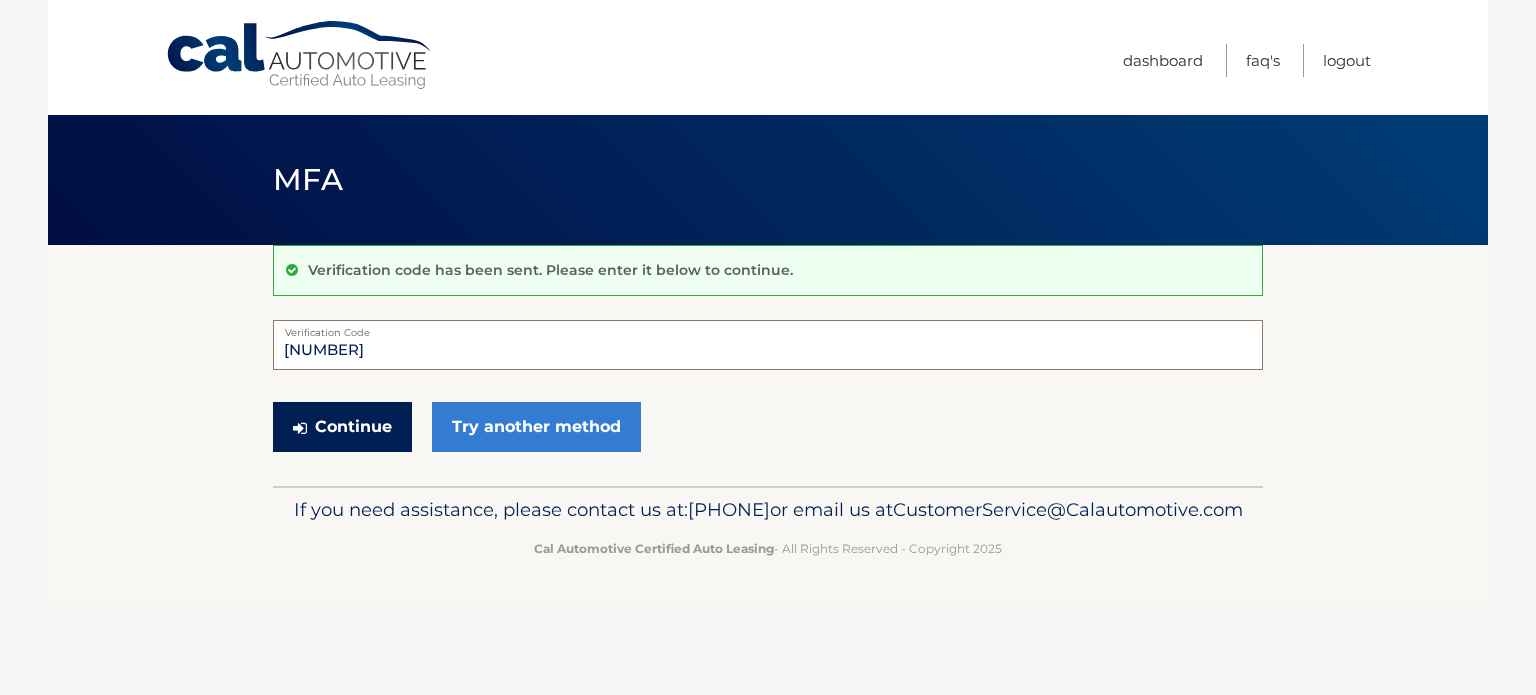 type on "457908" 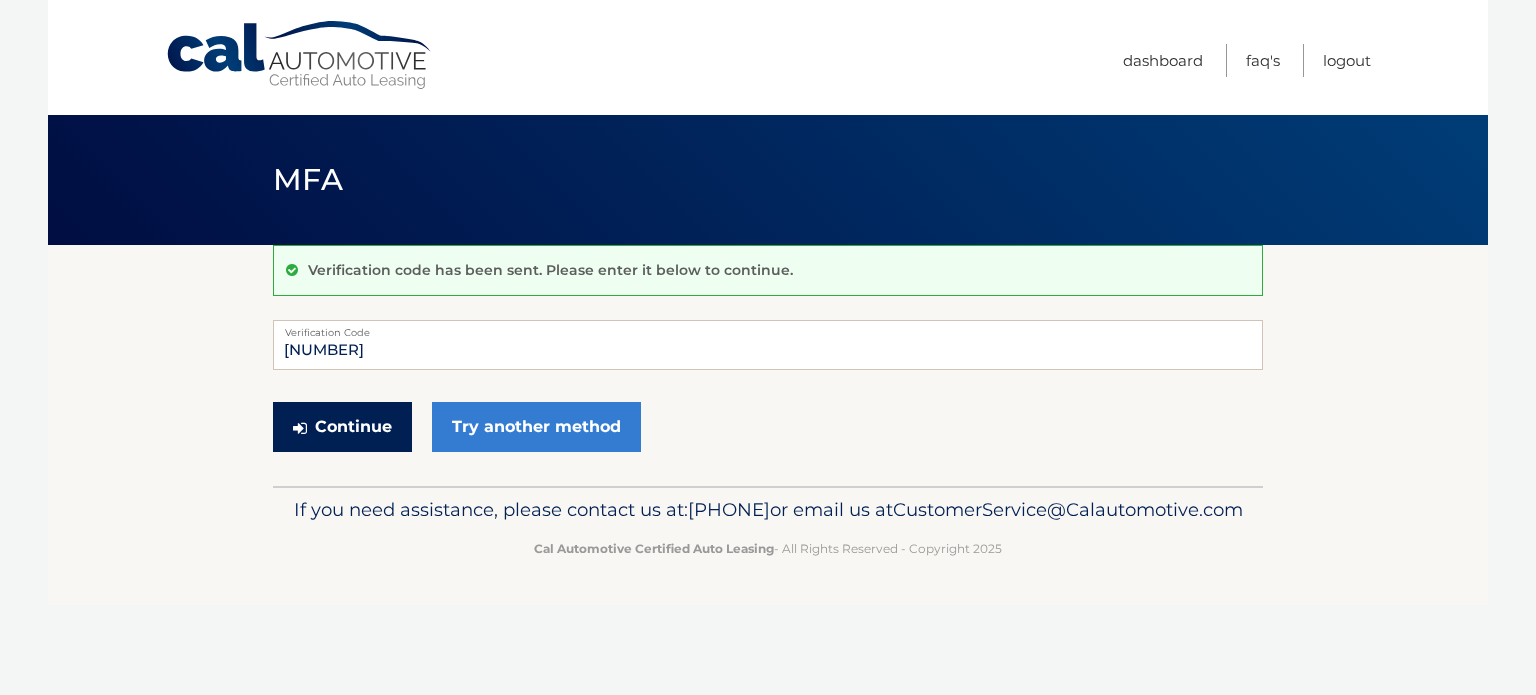 click on "Continue" at bounding box center (342, 427) 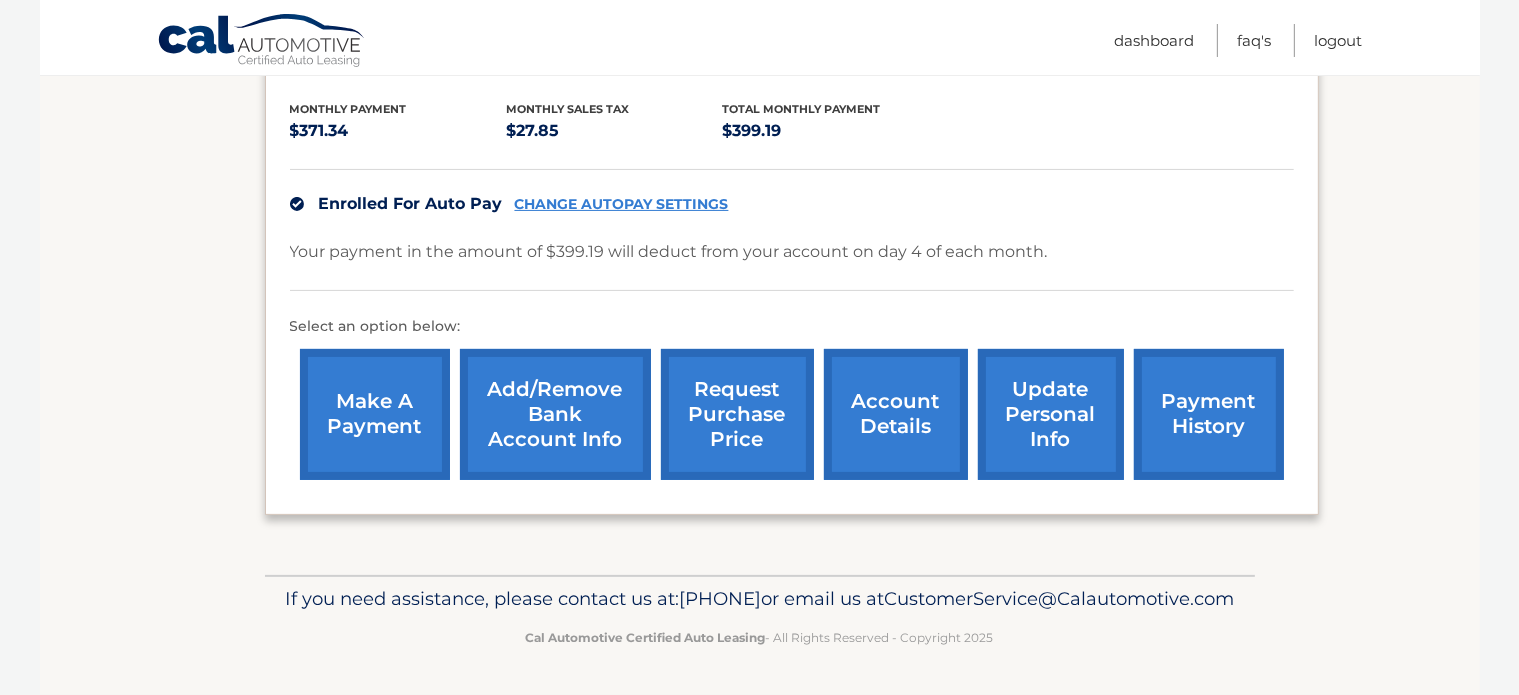 scroll, scrollTop: 438, scrollLeft: 0, axis: vertical 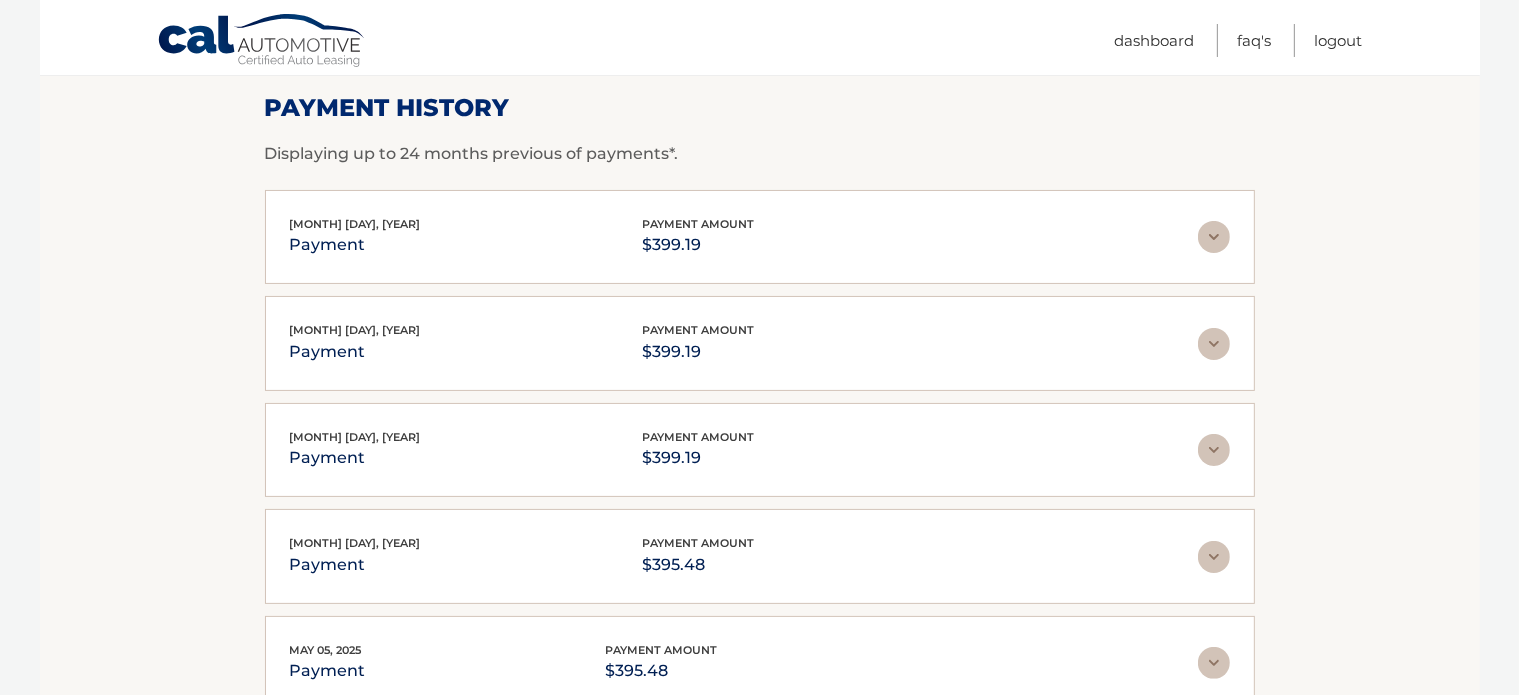 click at bounding box center (1214, 237) 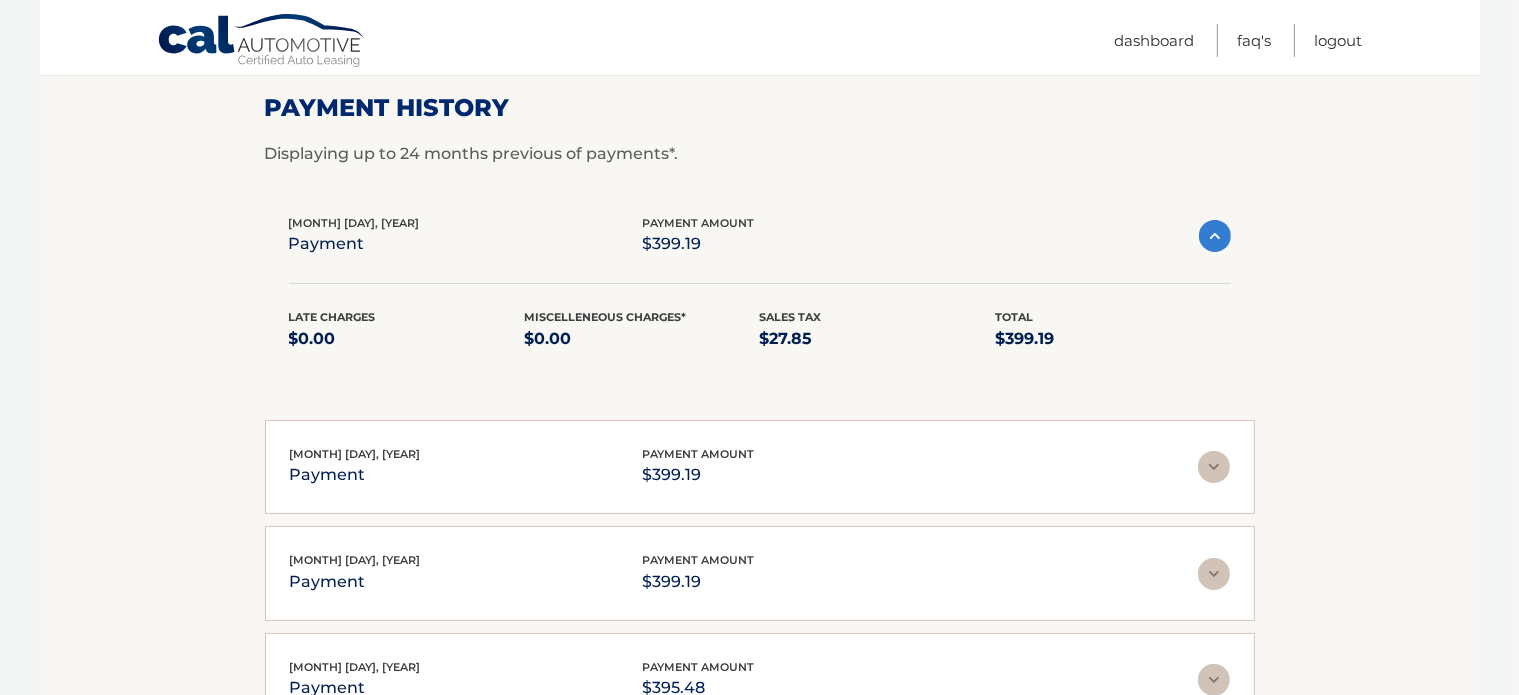 click at bounding box center [1215, 236] 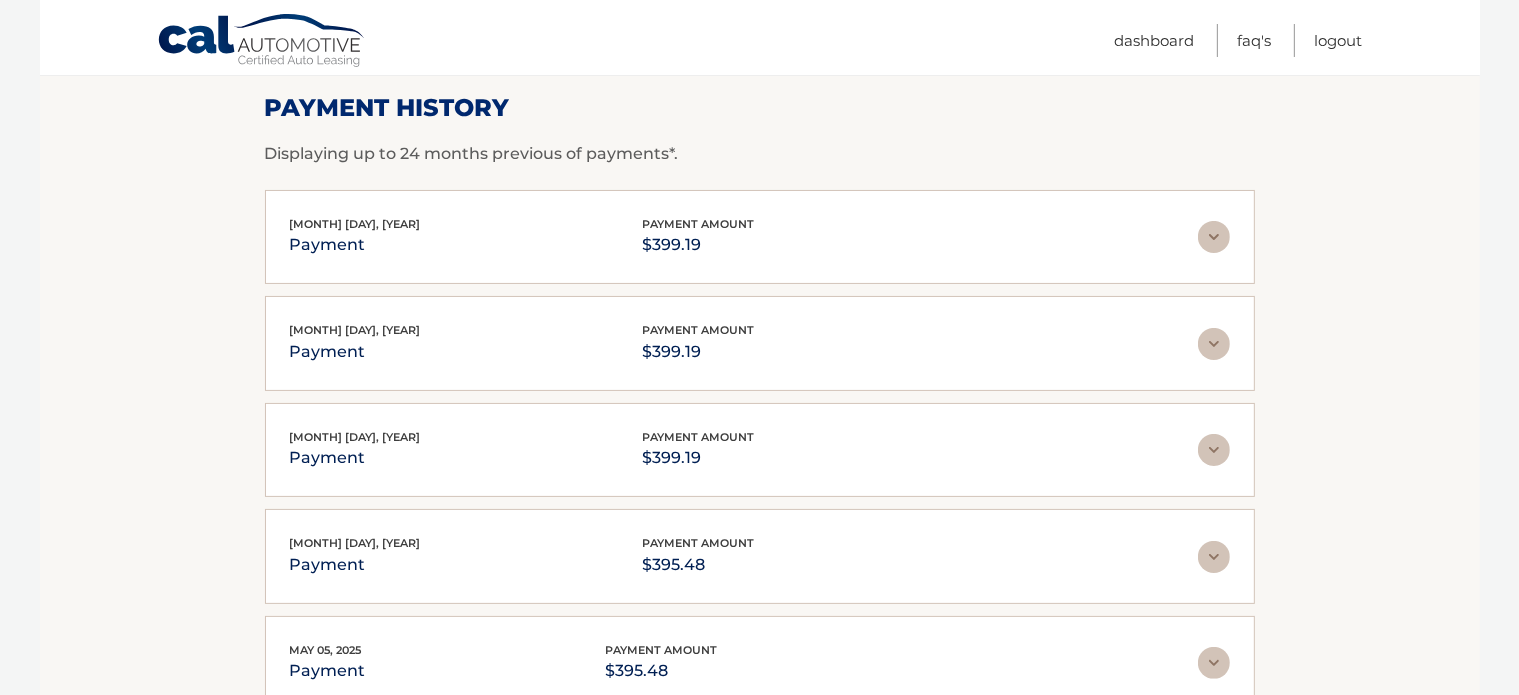 click on "Cal Automotive" at bounding box center (262, 42) 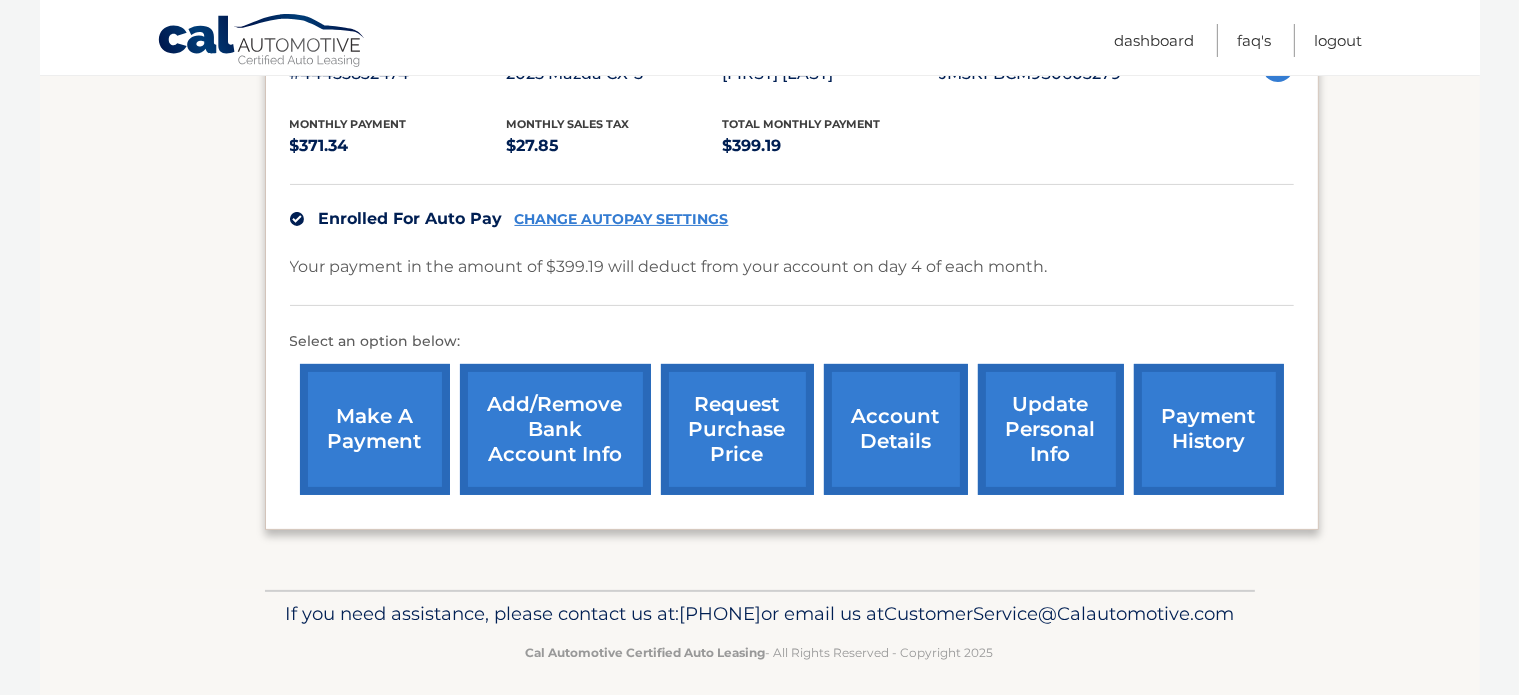 scroll, scrollTop: 396, scrollLeft: 0, axis: vertical 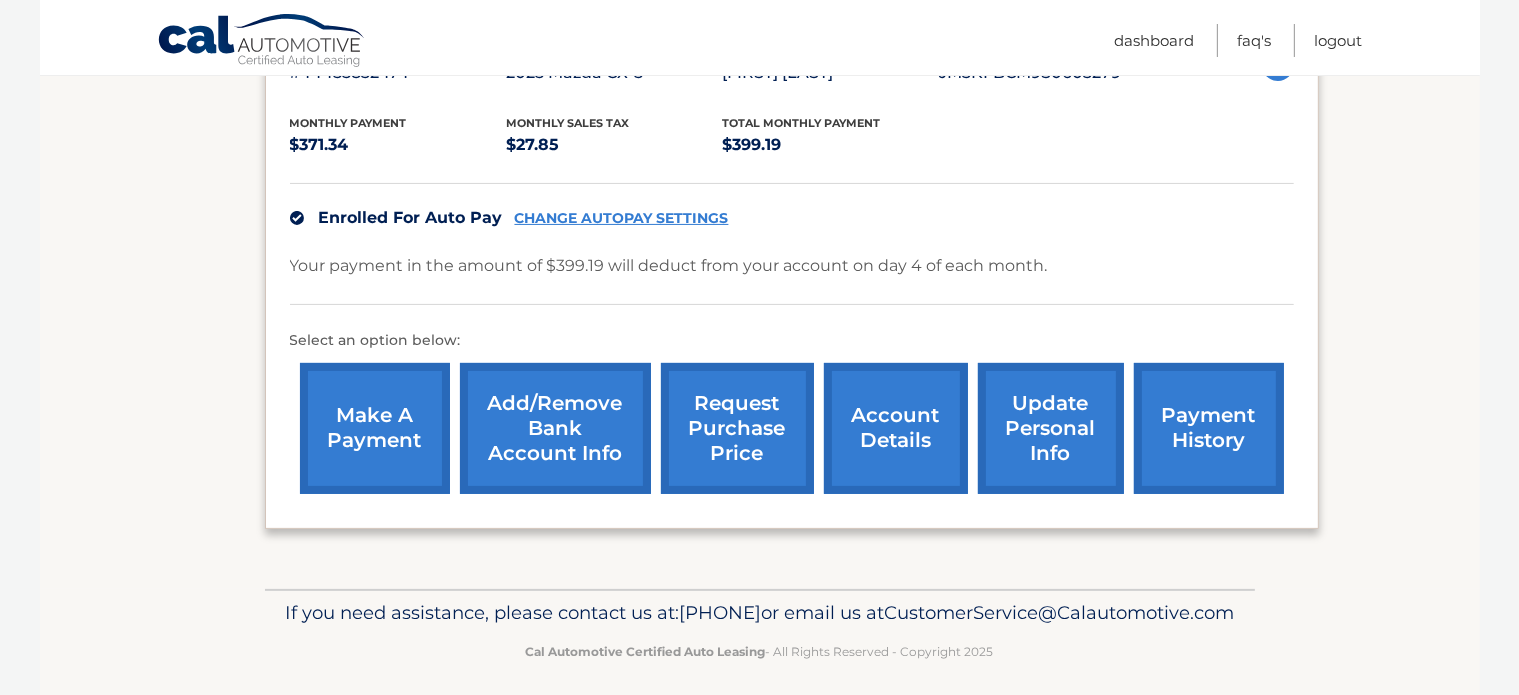 click on "account details" at bounding box center [896, 428] 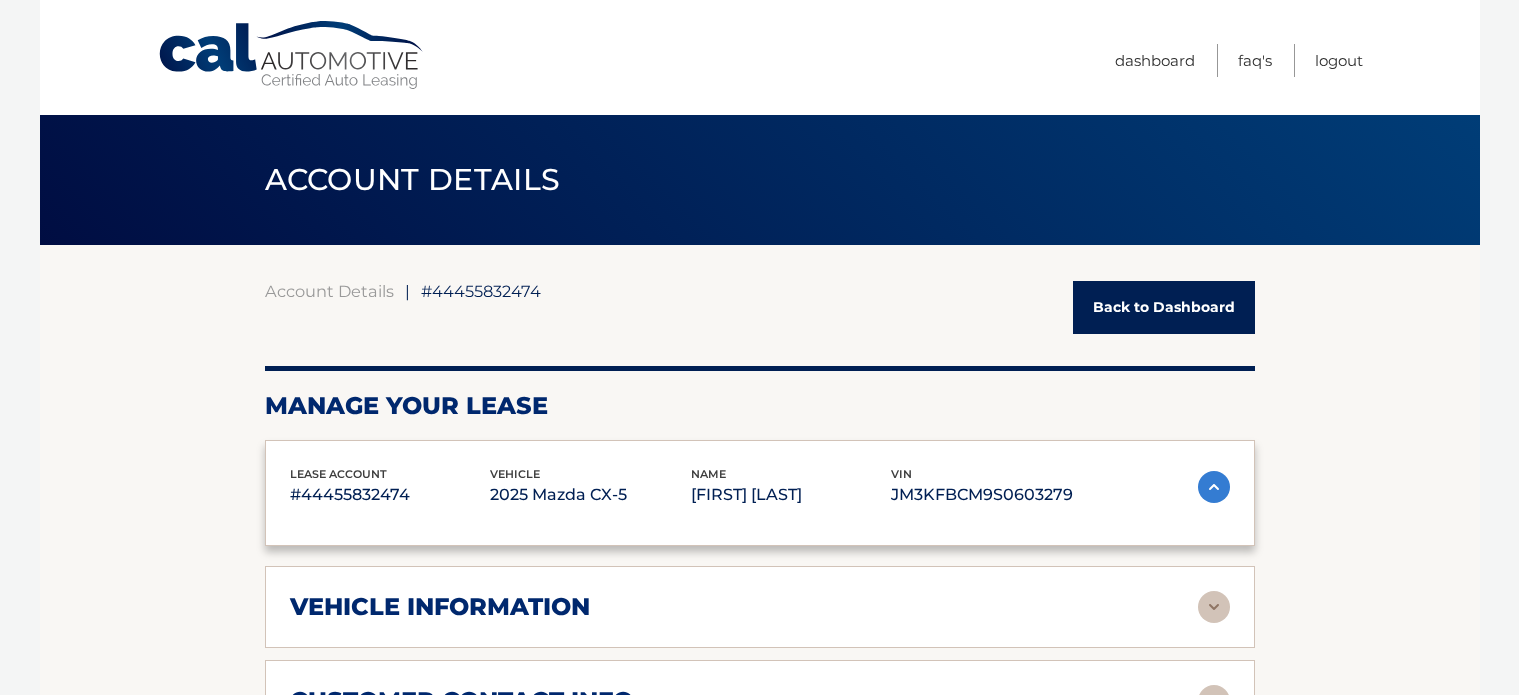 scroll, scrollTop: 0, scrollLeft: 0, axis: both 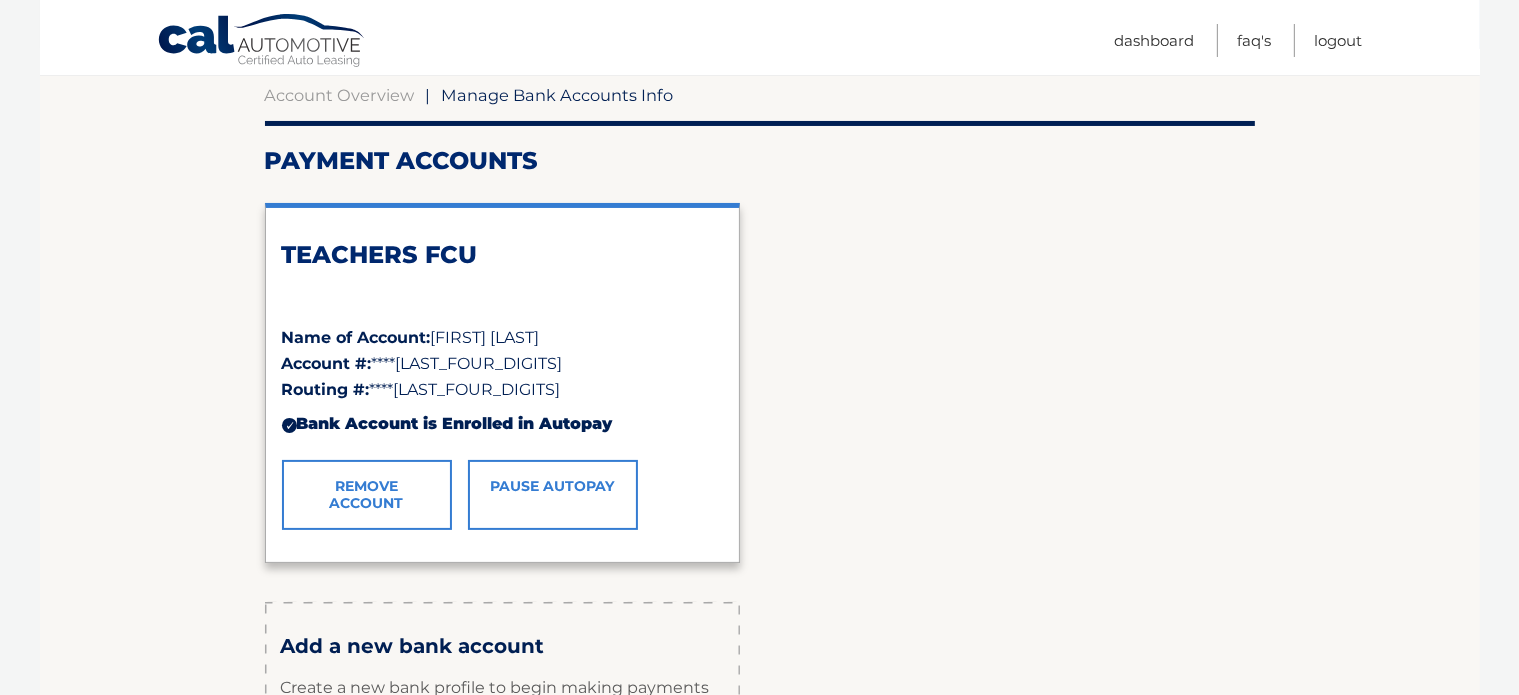 click on "Remove Account" at bounding box center (367, 495) 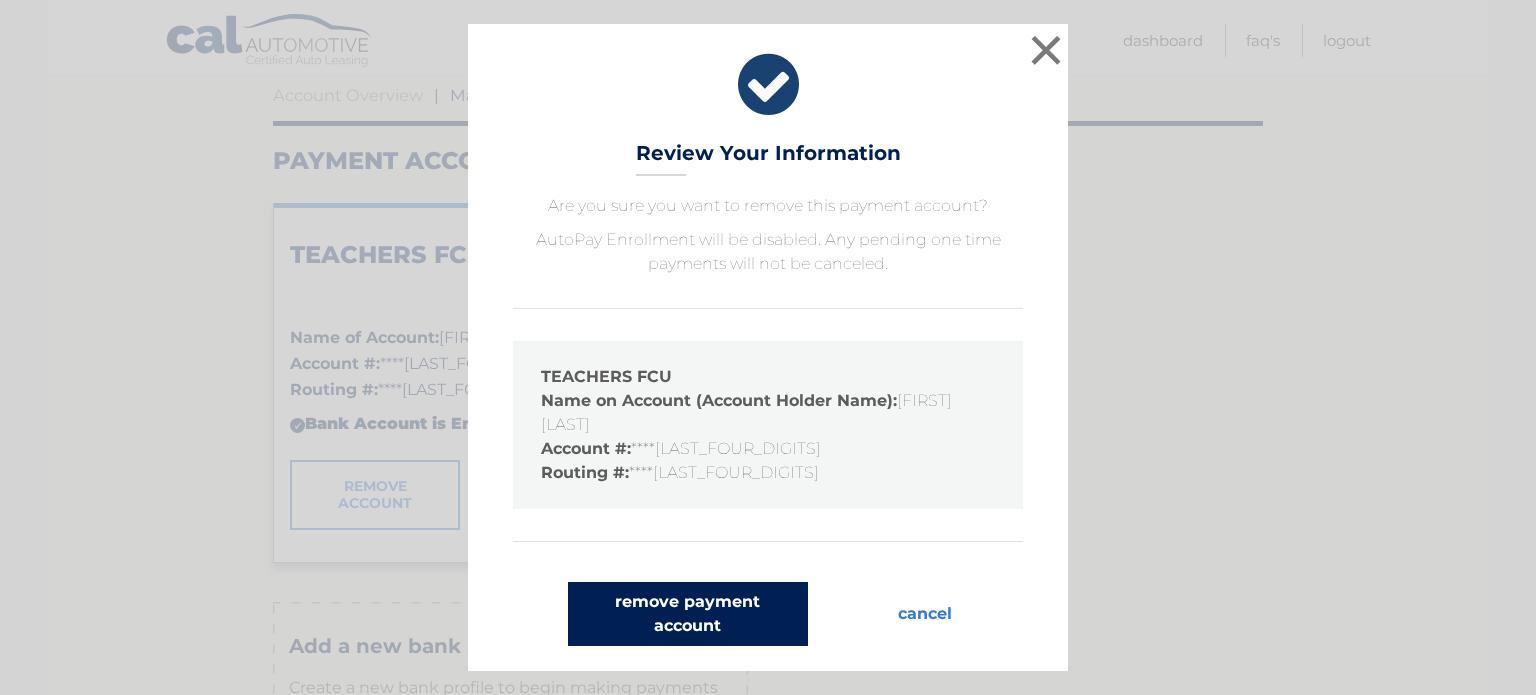 click on "remove payment account" at bounding box center (688, 614) 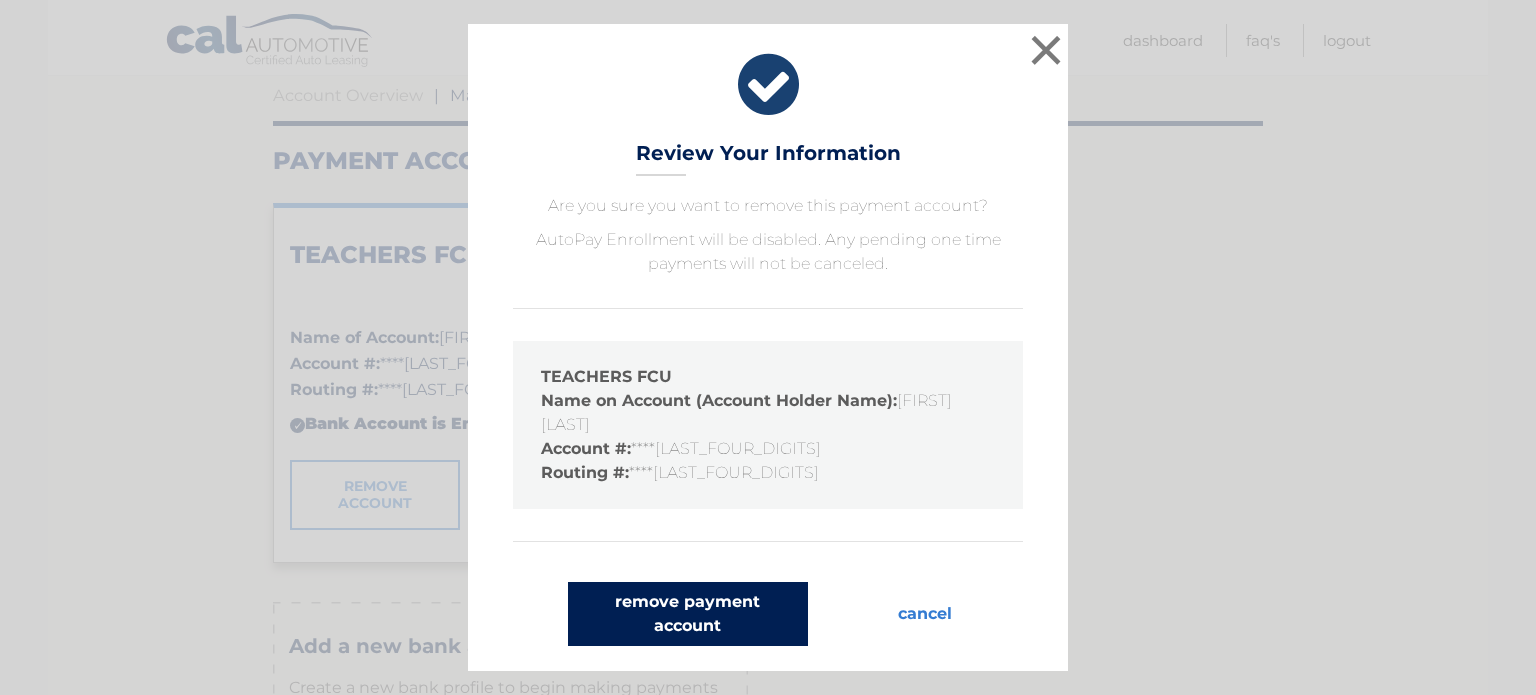 click on "remove payment account" at bounding box center [688, 614] 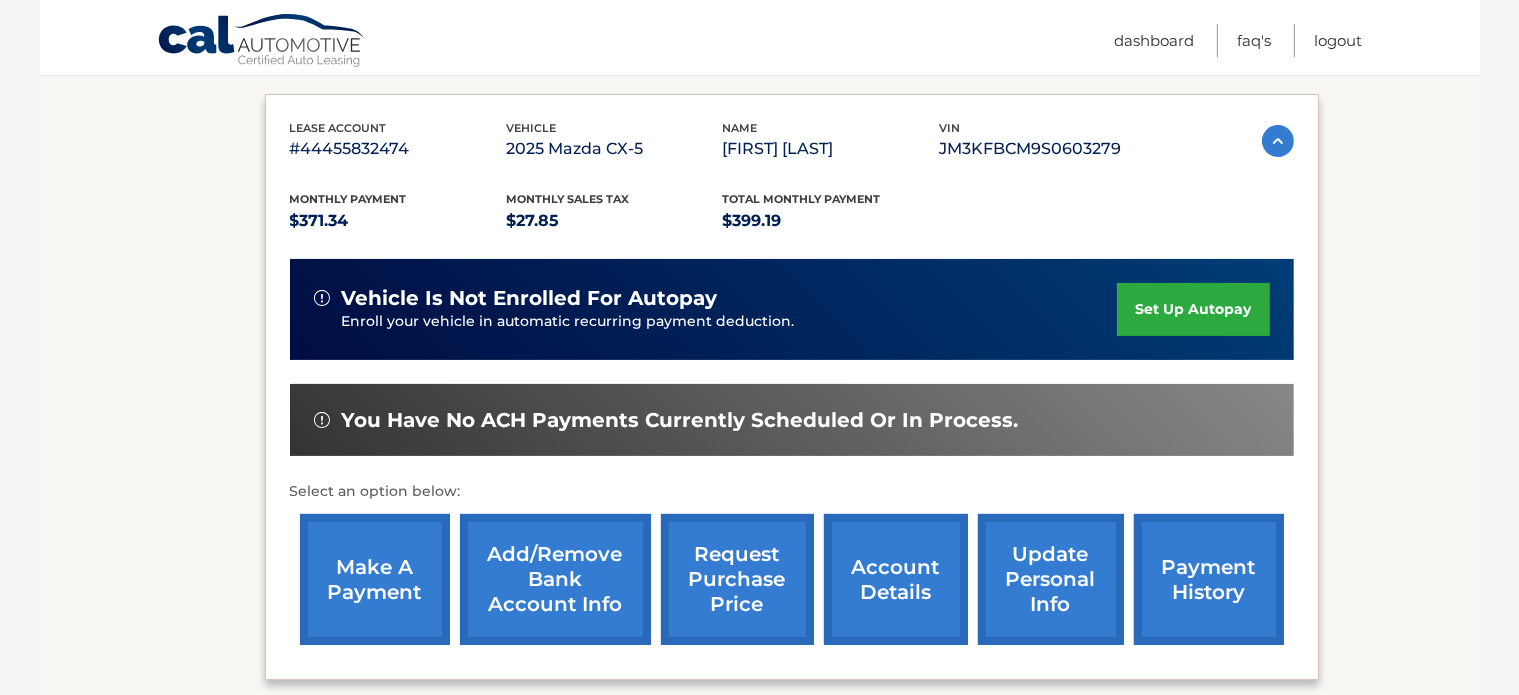 scroll, scrollTop: 320, scrollLeft: 0, axis: vertical 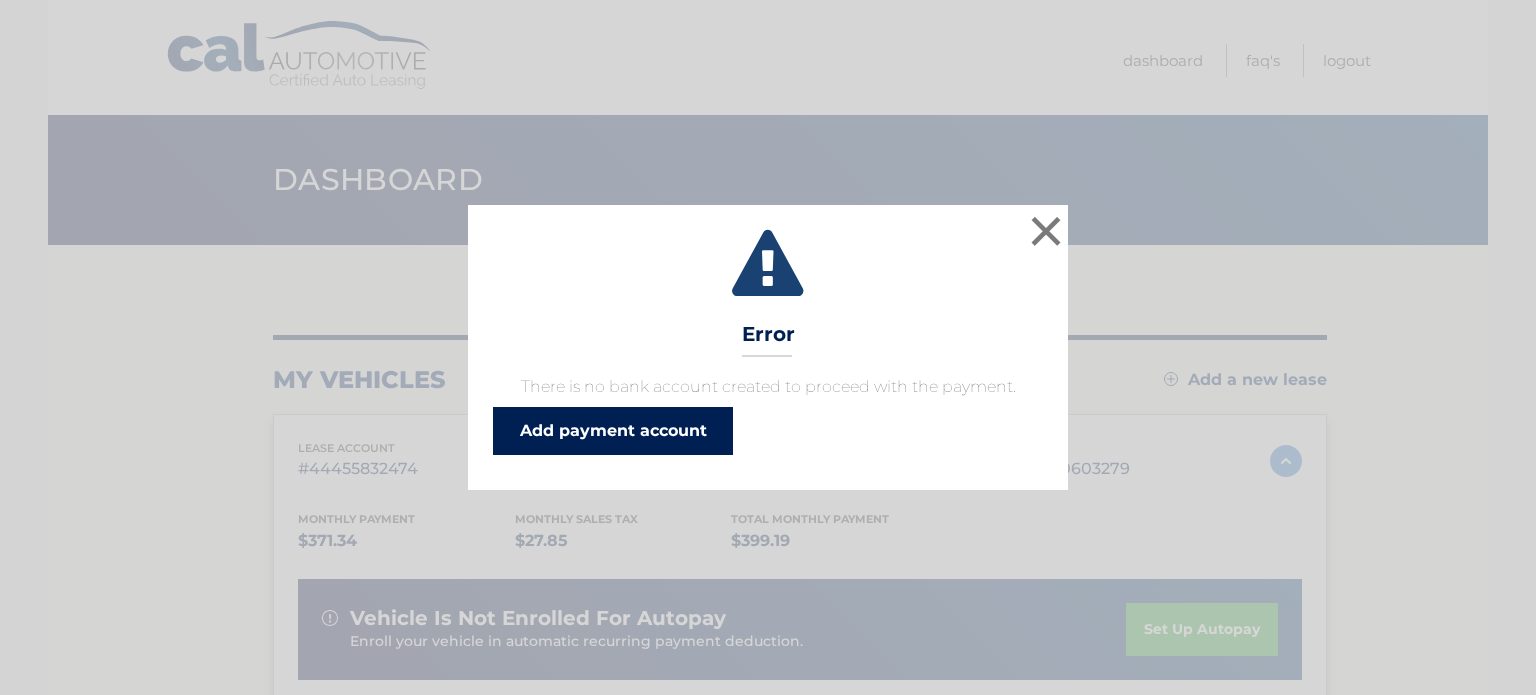 click on "Add payment account" at bounding box center (613, 431) 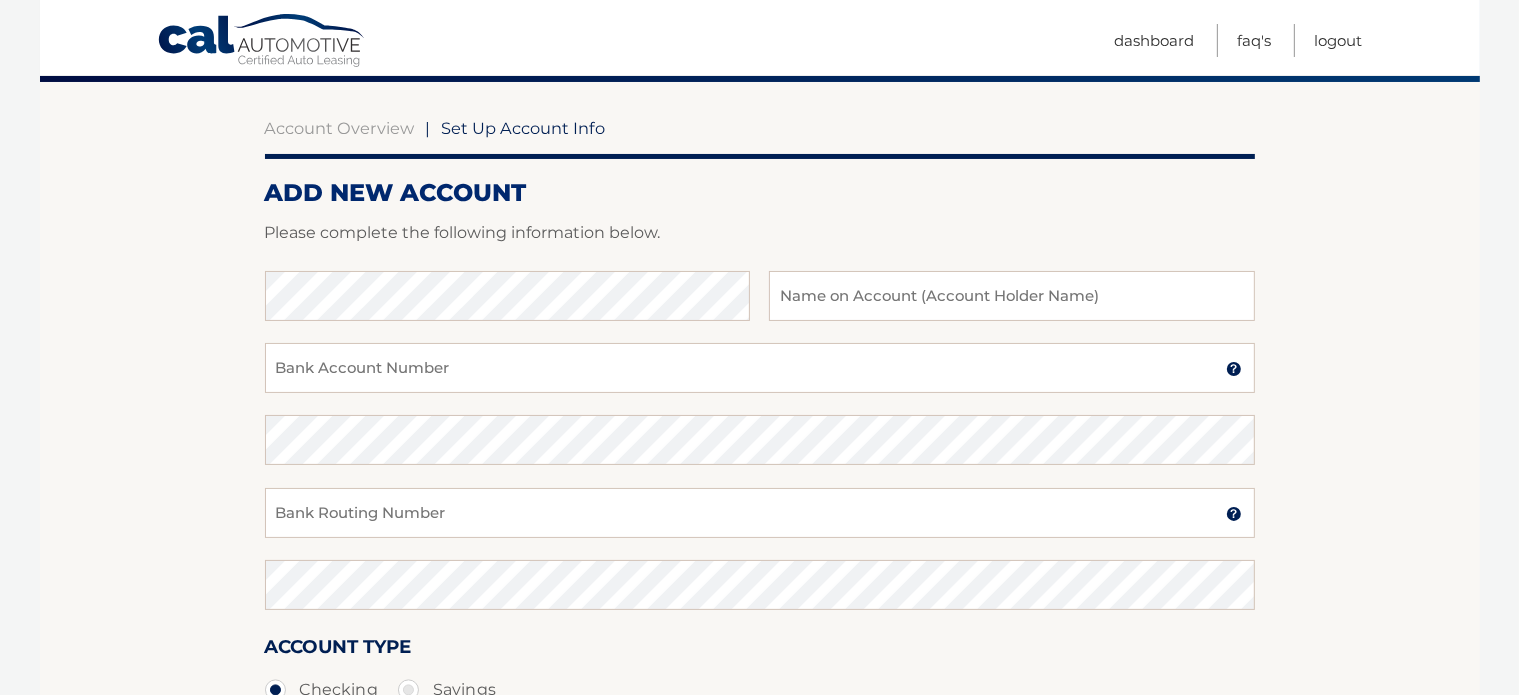 scroll, scrollTop: 170, scrollLeft: 0, axis: vertical 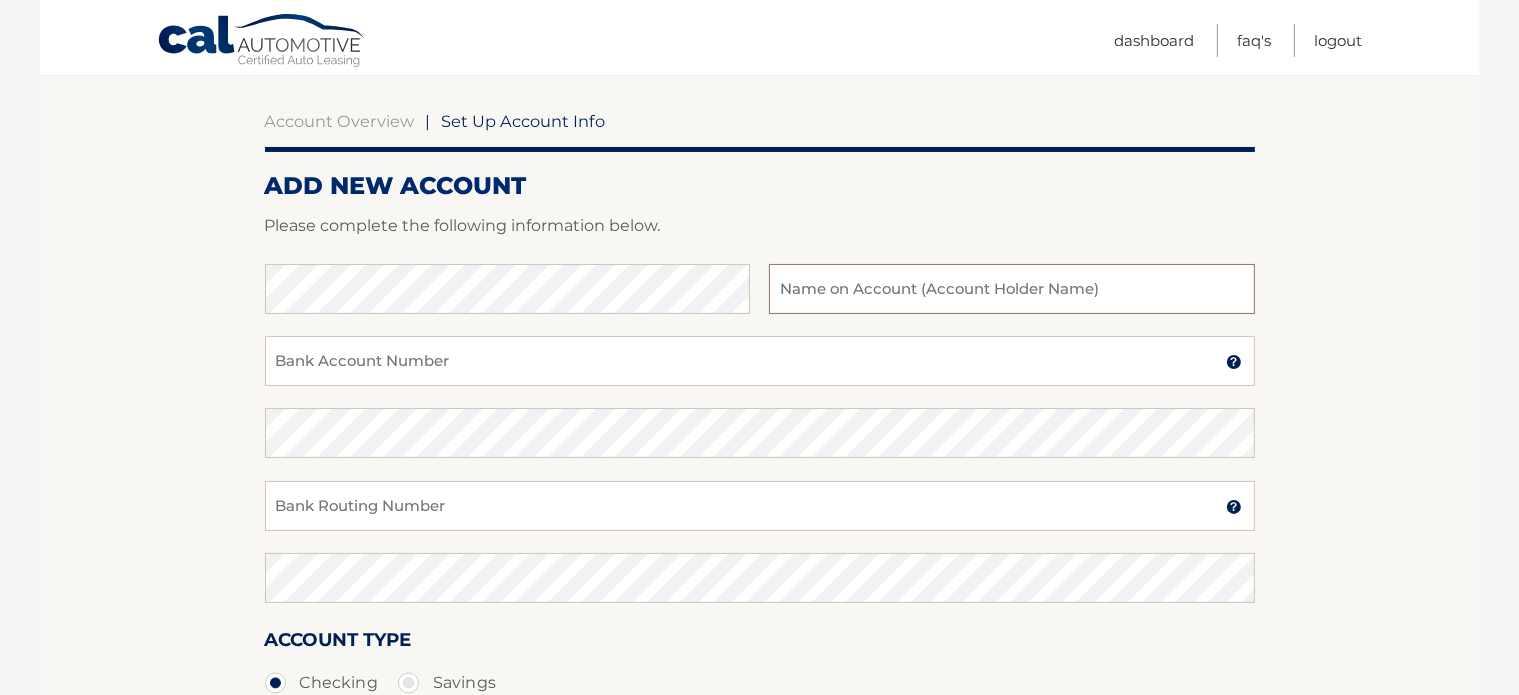 click at bounding box center [1011, 289] 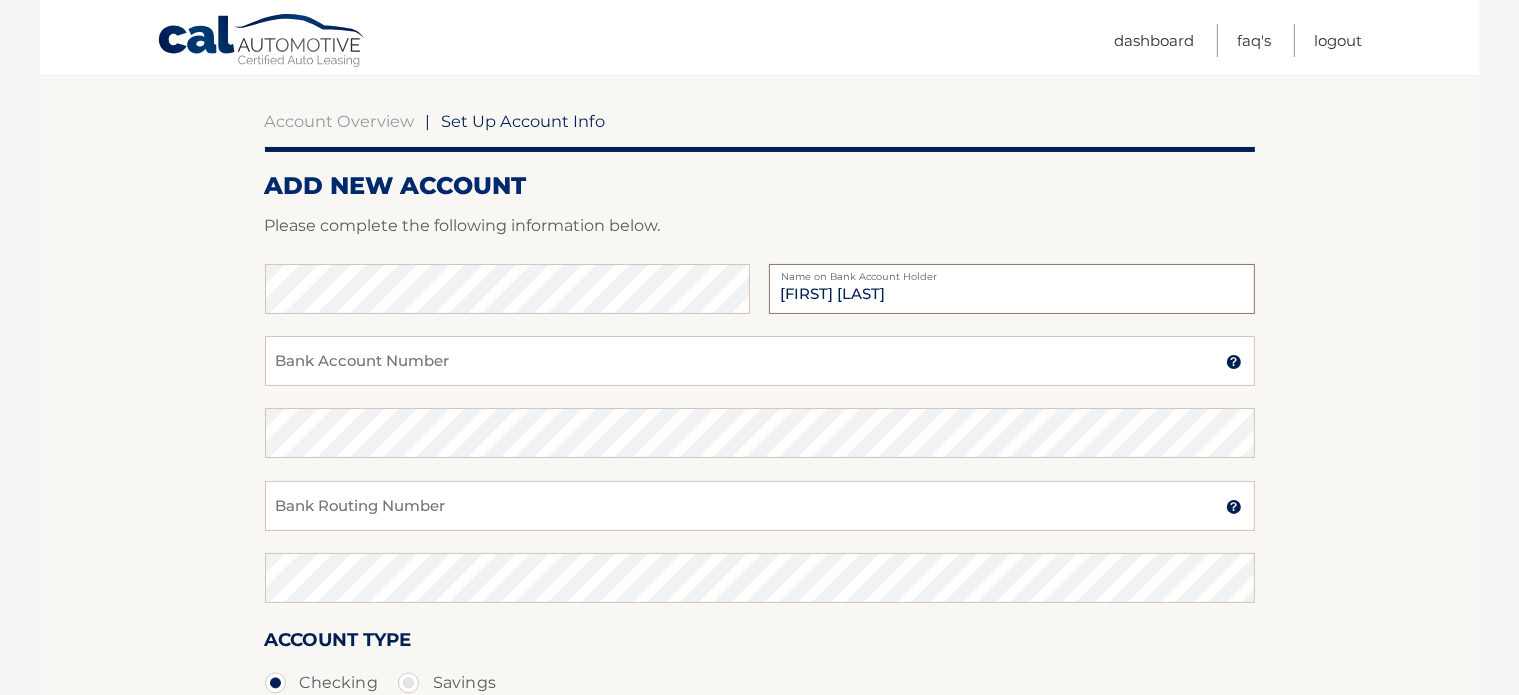 type on "Michelle Fuller" 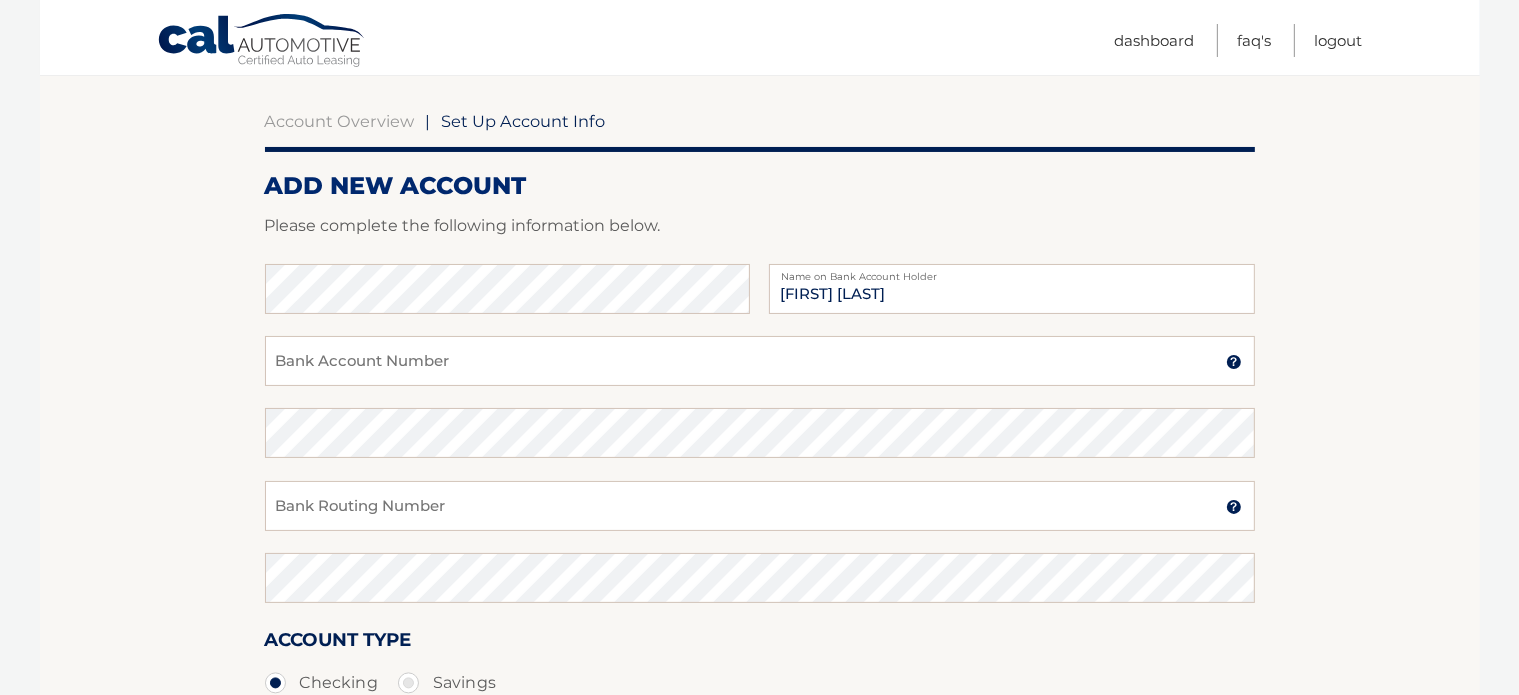click at bounding box center [760, 252] 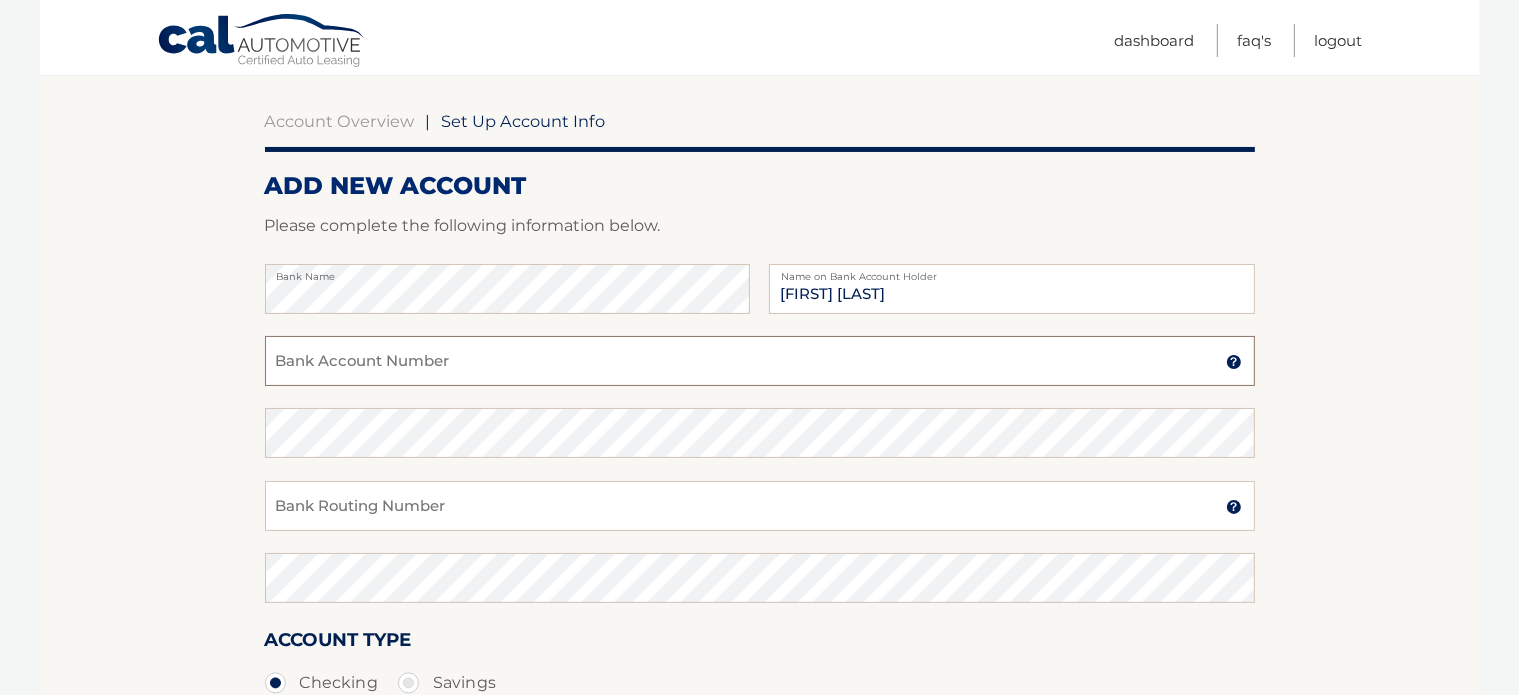 click on "Bank Account Number" at bounding box center (760, 361) 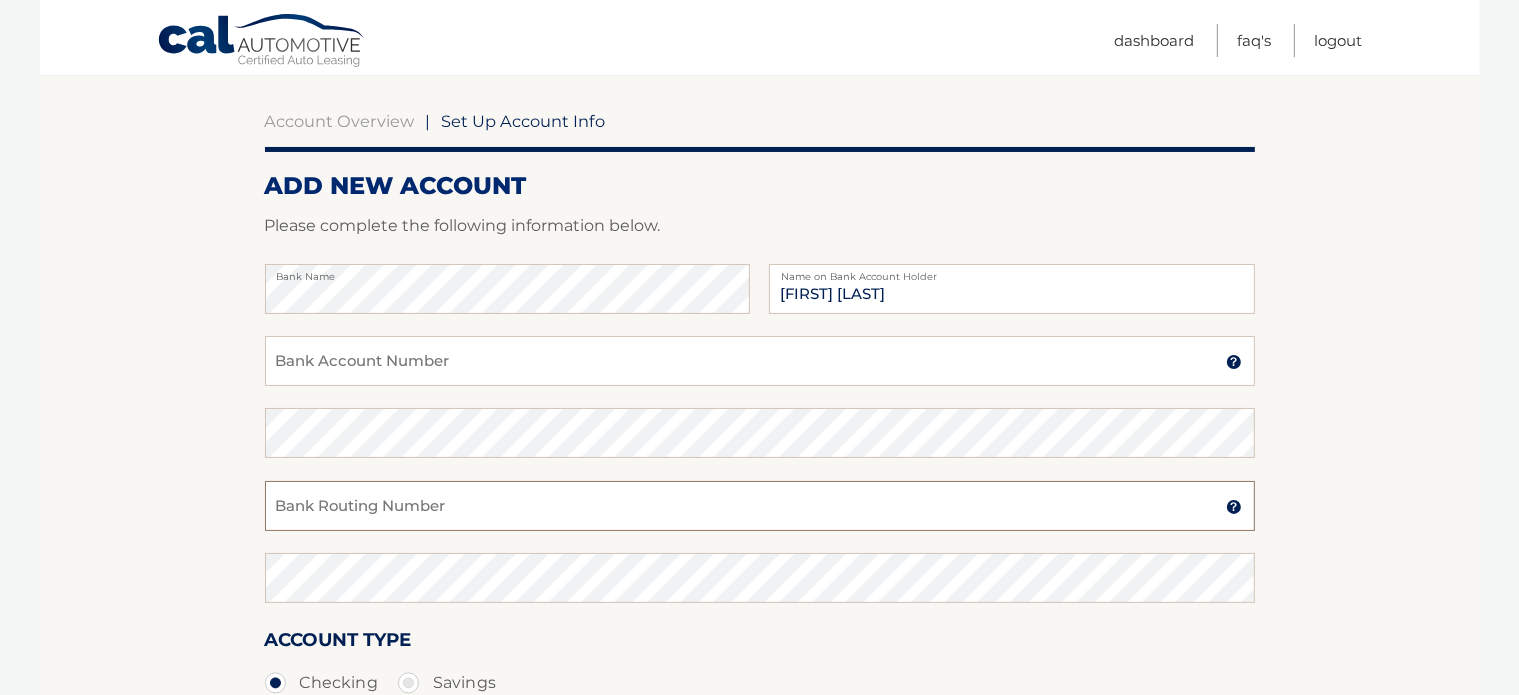 click on "Bank Routing Number" at bounding box center [760, 506] 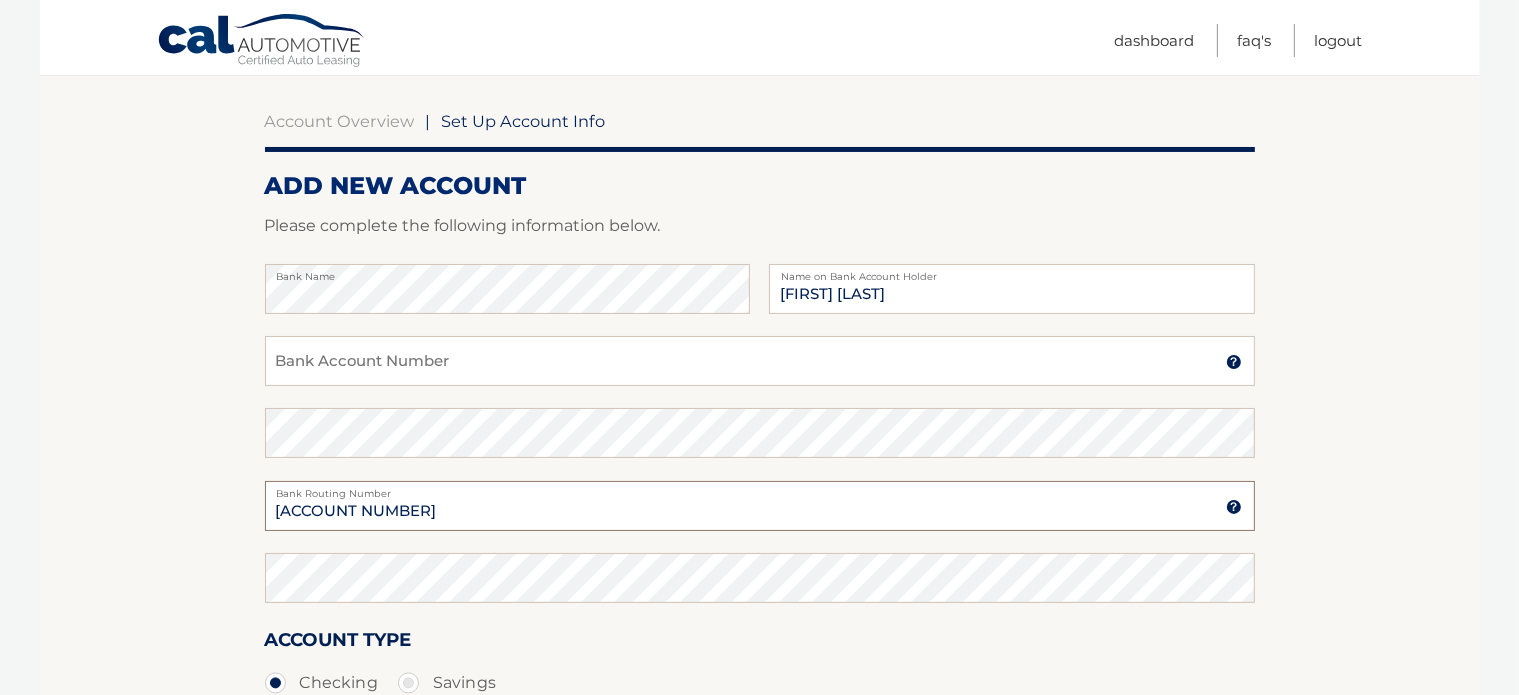 type on "221475786" 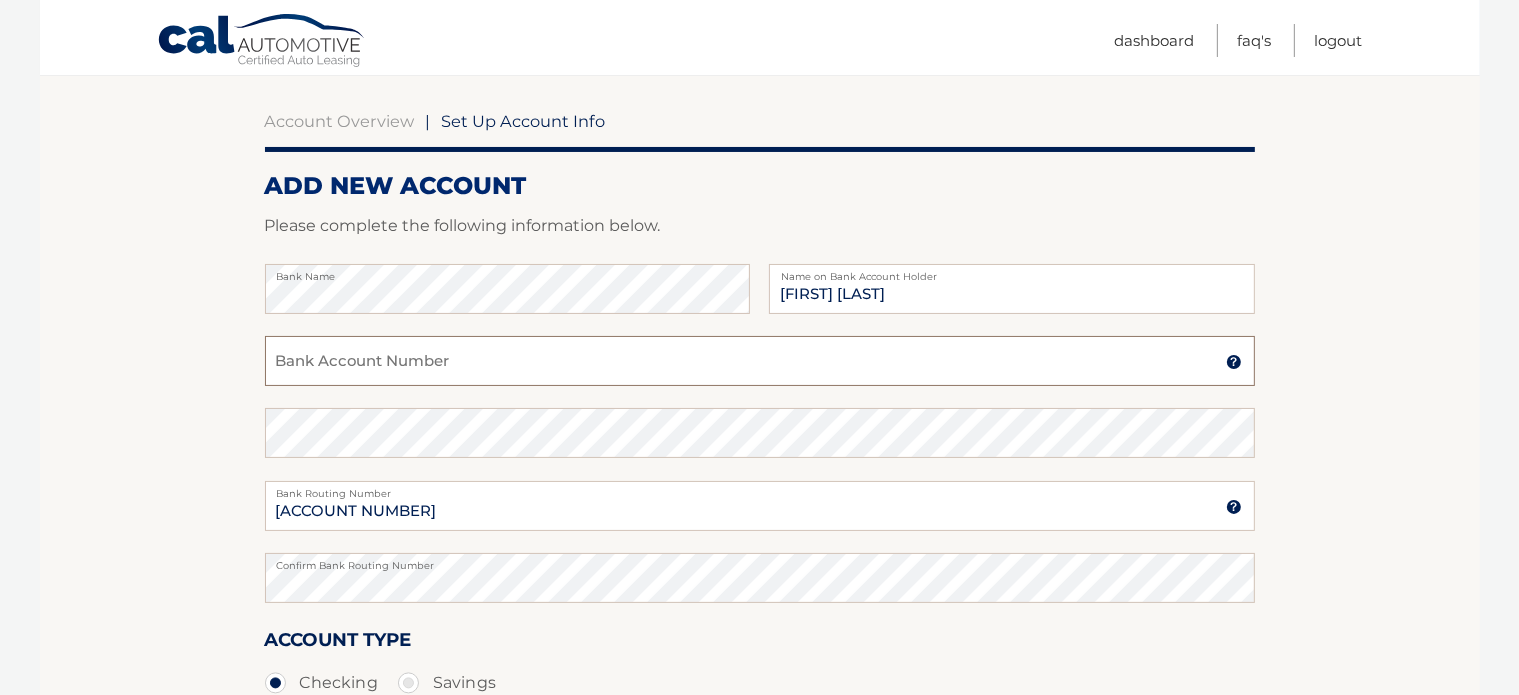 click on "Bank Account Number" at bounding box center (760, 361) 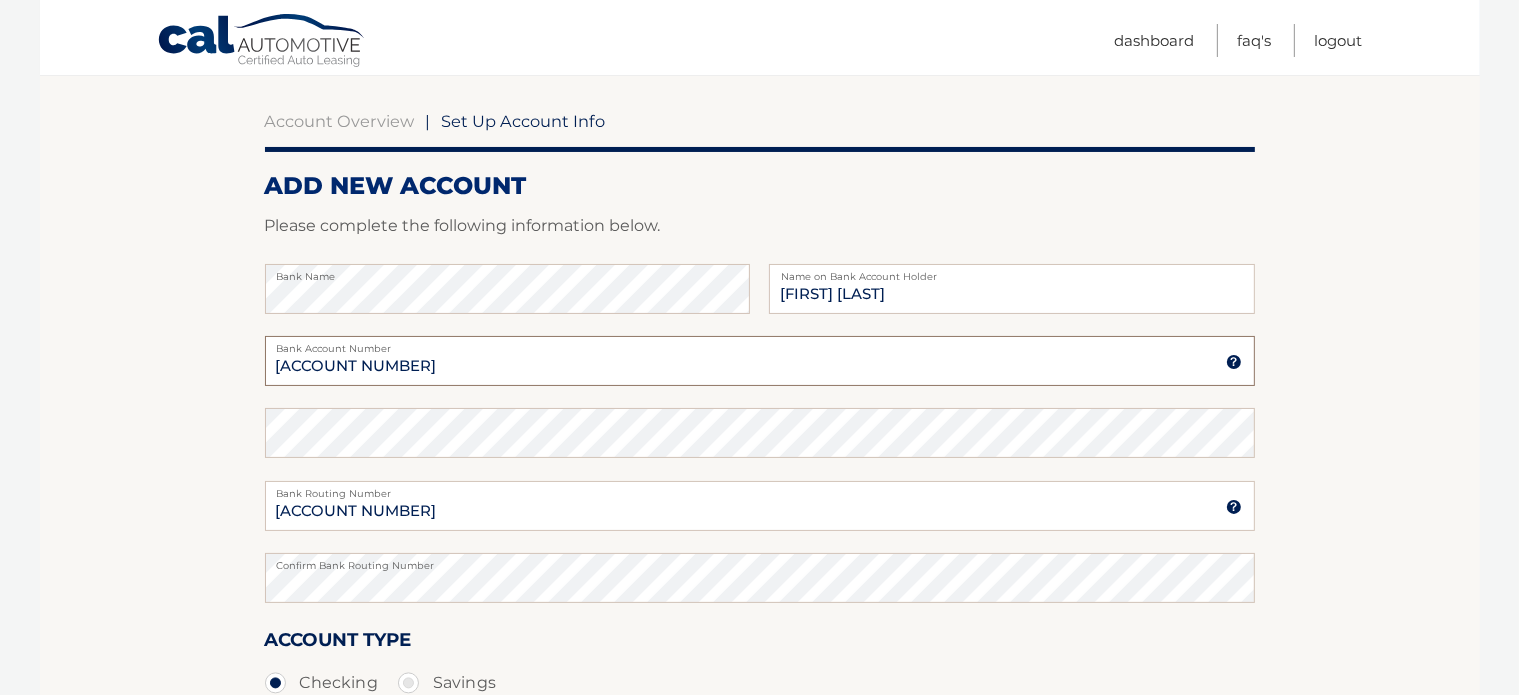 type on "6004419289" 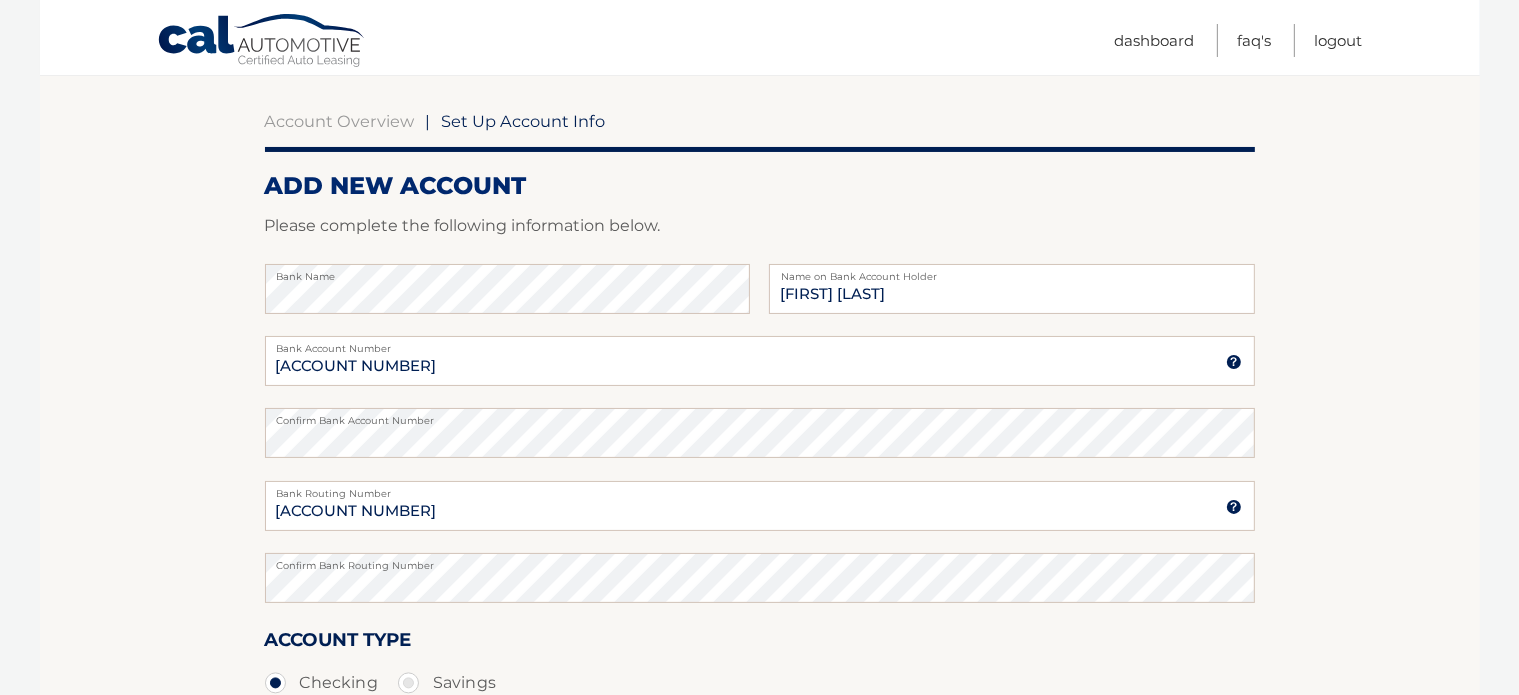 click on "Account Overview
|
Set Up Account Info
ADD NEW ACCOUNT
Please complete the following information below.
Bank Name
Michelle Fuller
Name on Bank Account Holder
6004419289
Bank Account Number
A 3-17-digit number at the bottom of a check or bank statement. Contact Your bank if you need help." at bounding box center (760, 456) 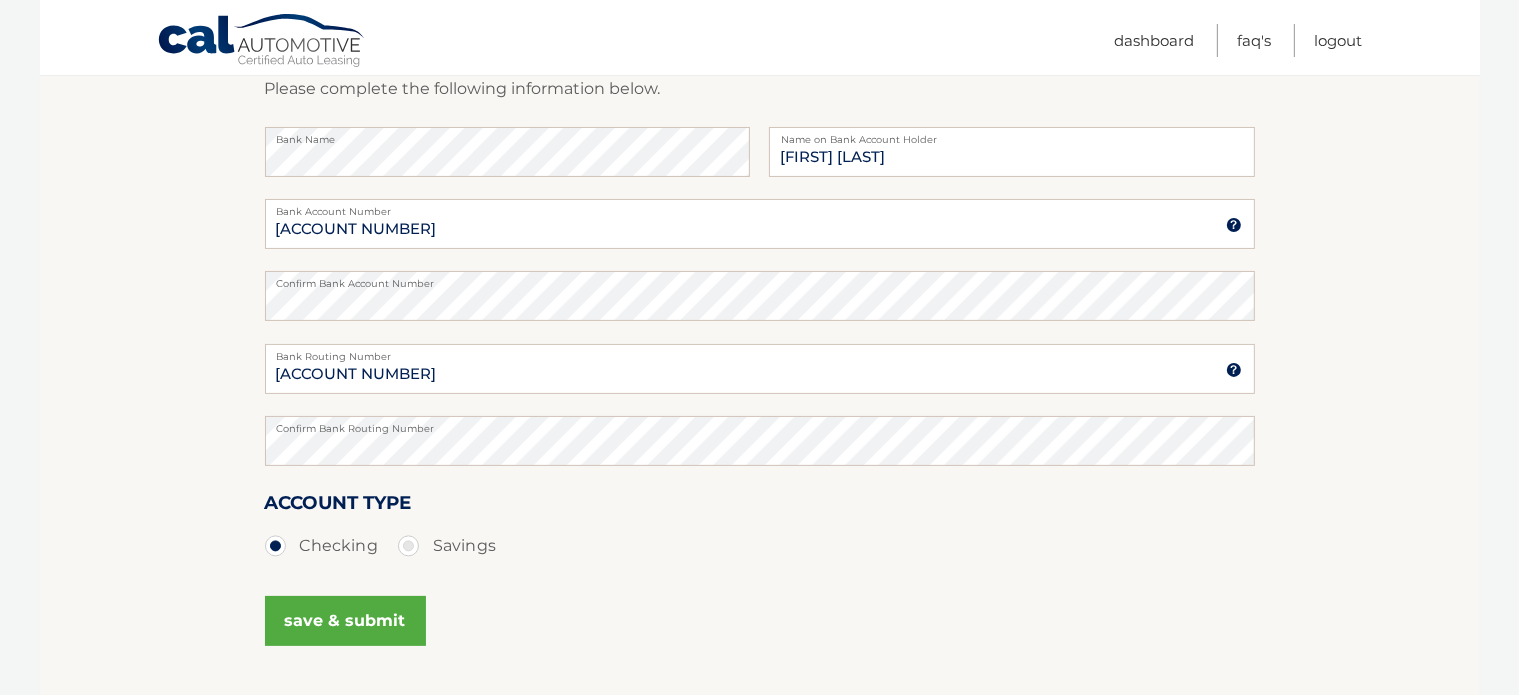 scroll, scrollTop: 306, scrollLeft: 0, axis: vertical 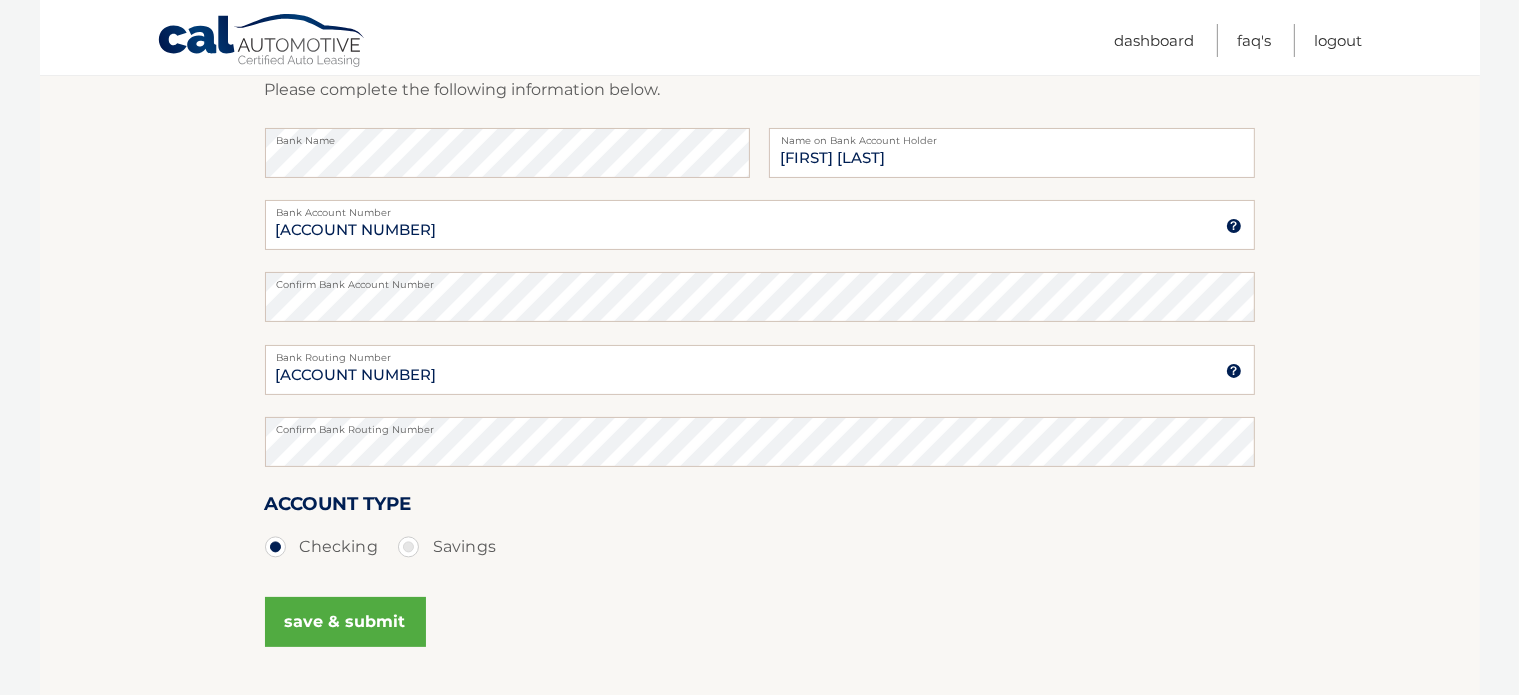 click on "Savings" at bounding box center (447, 547) 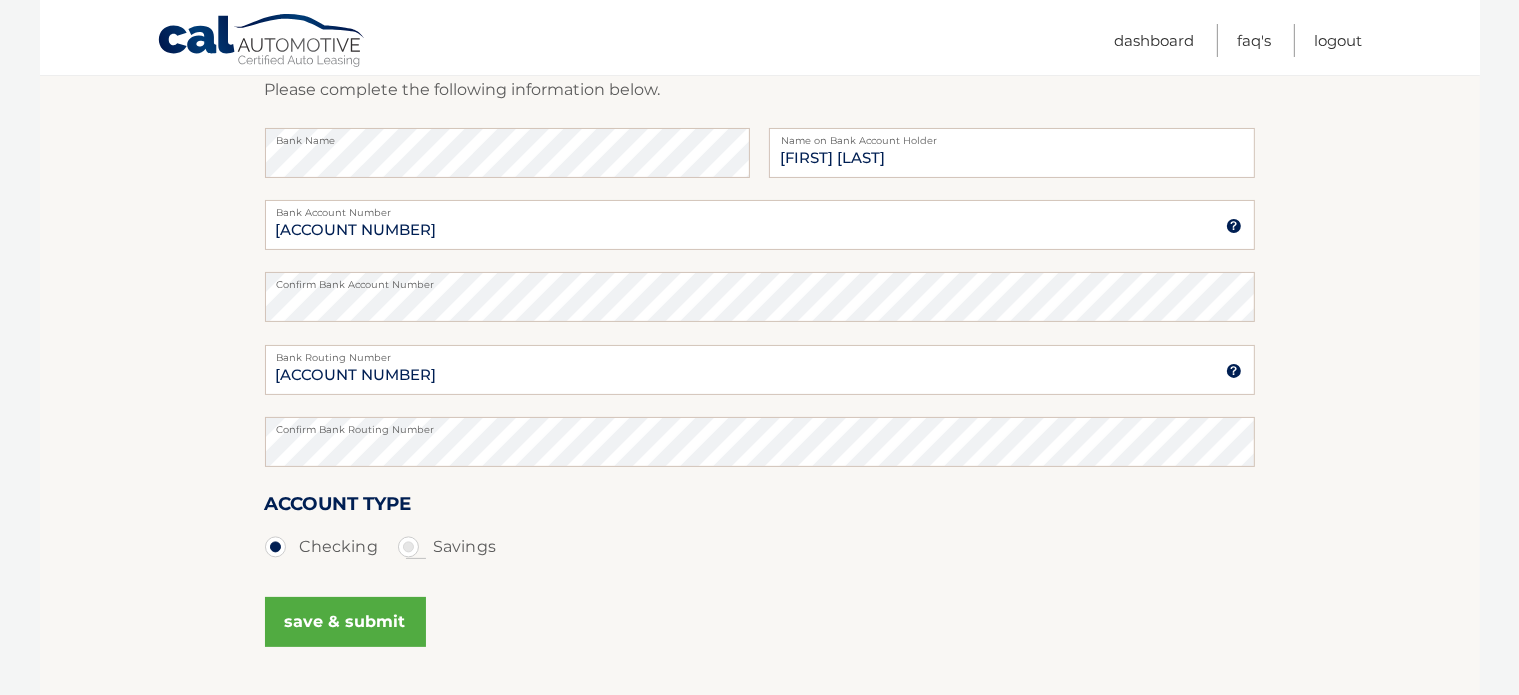 click on "Savings" at bounding box center [416, 543] 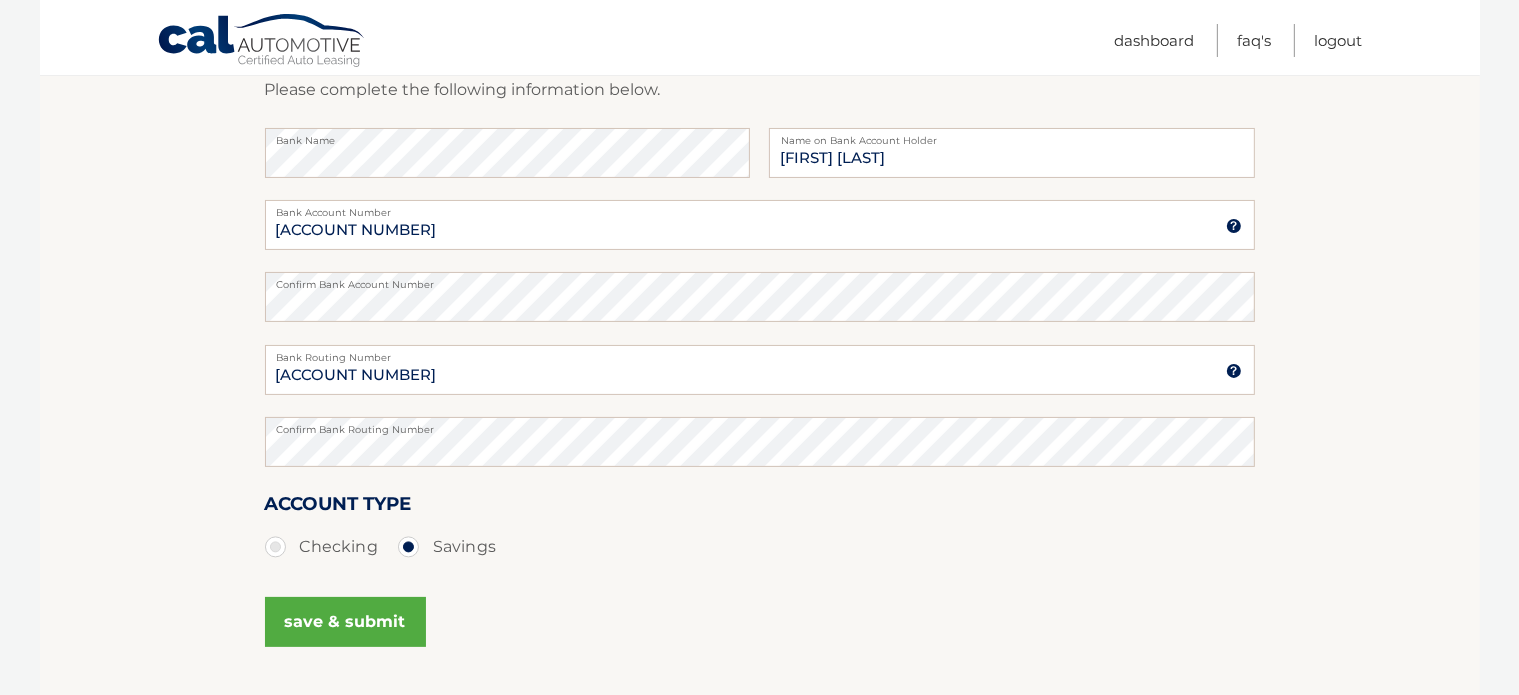 click on "save & submit" at bounding box center (345, 622) 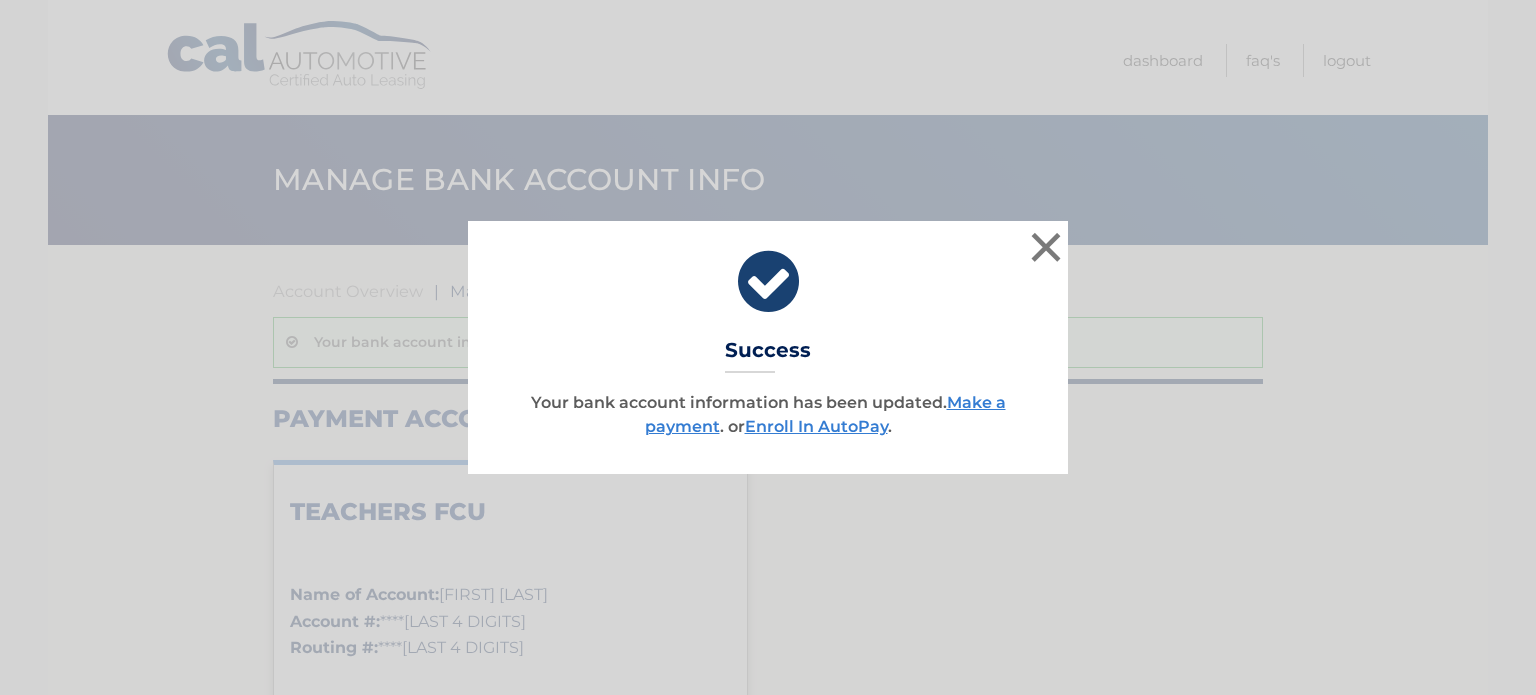 scroll, scrollTop: 0, scrollLeft: 0, axis: both 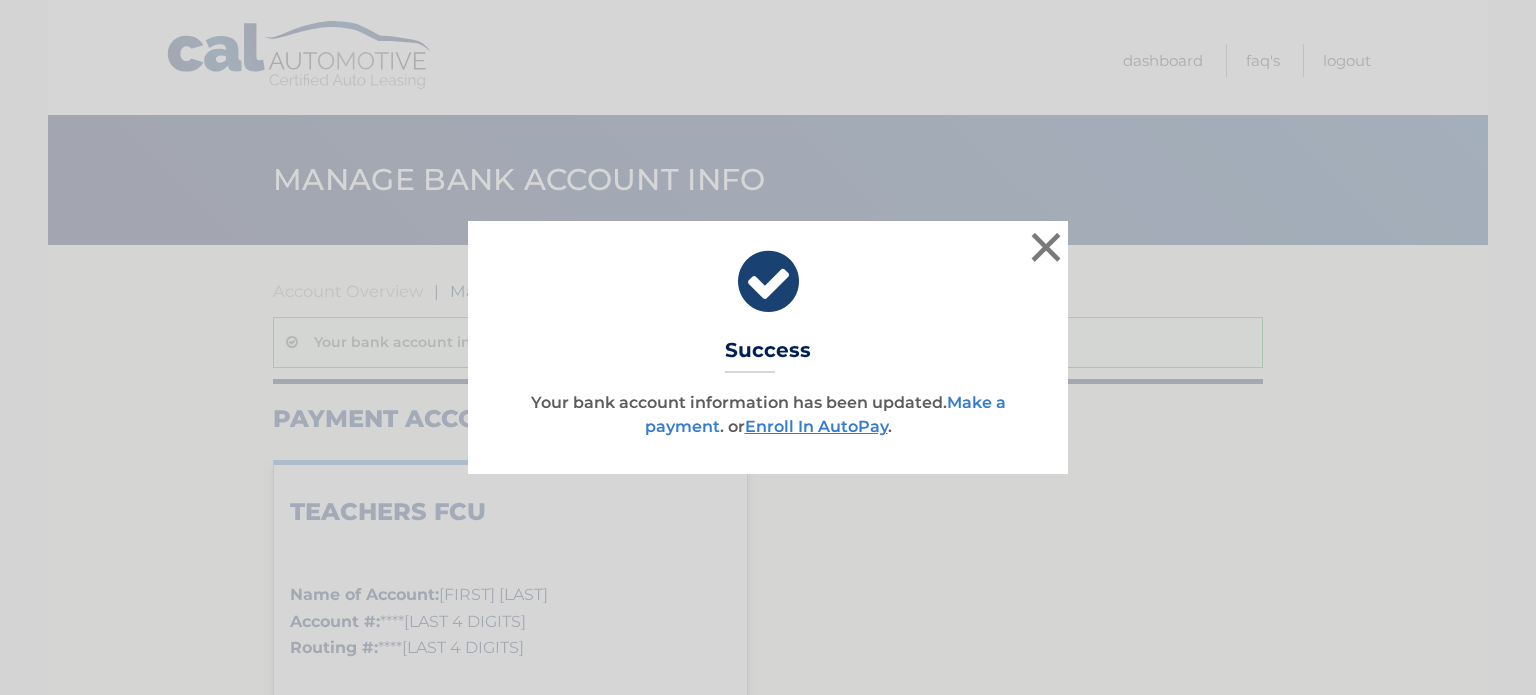 click on "Make a payment" at bounding box center [825, 414] 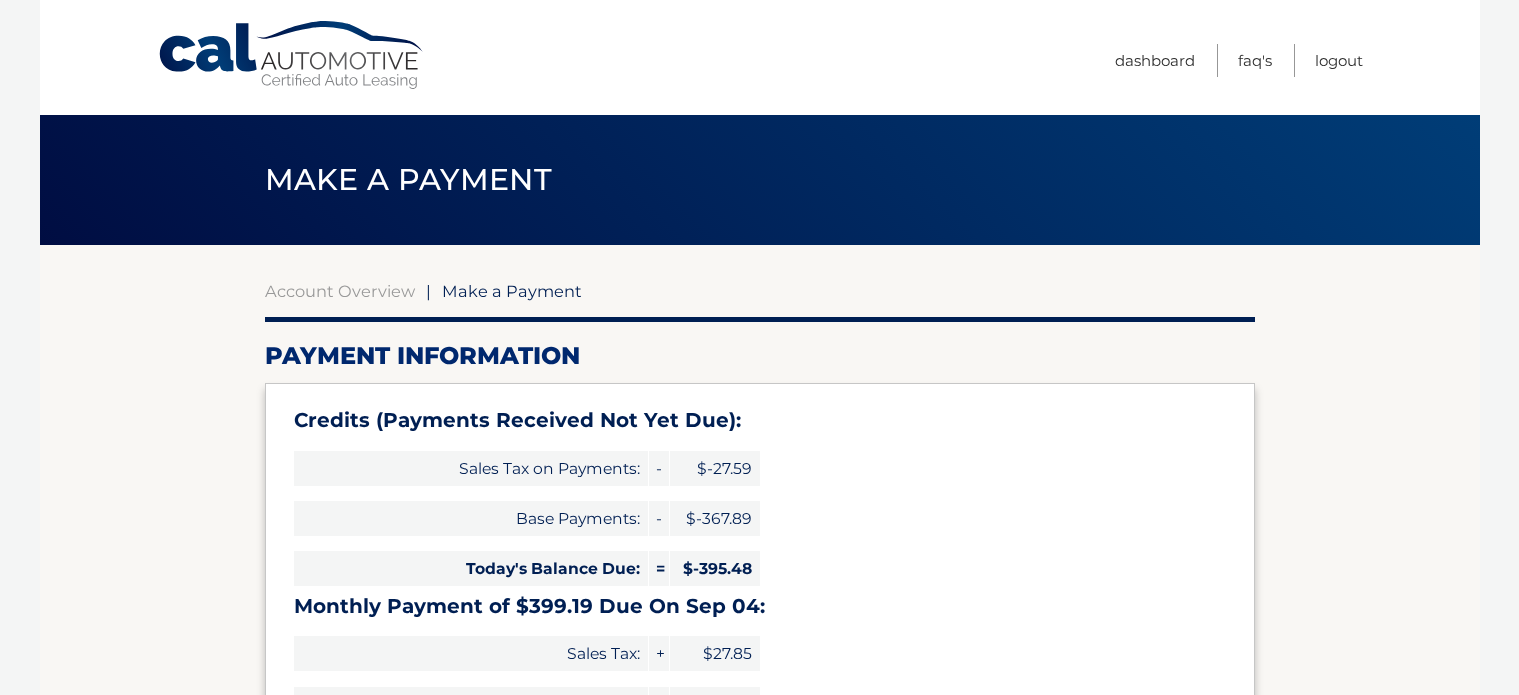 select on "MWU3ZTA0NDEtNzJmNy00NjI2LTliNDQtZTNjNDFmMzY4MDM0" 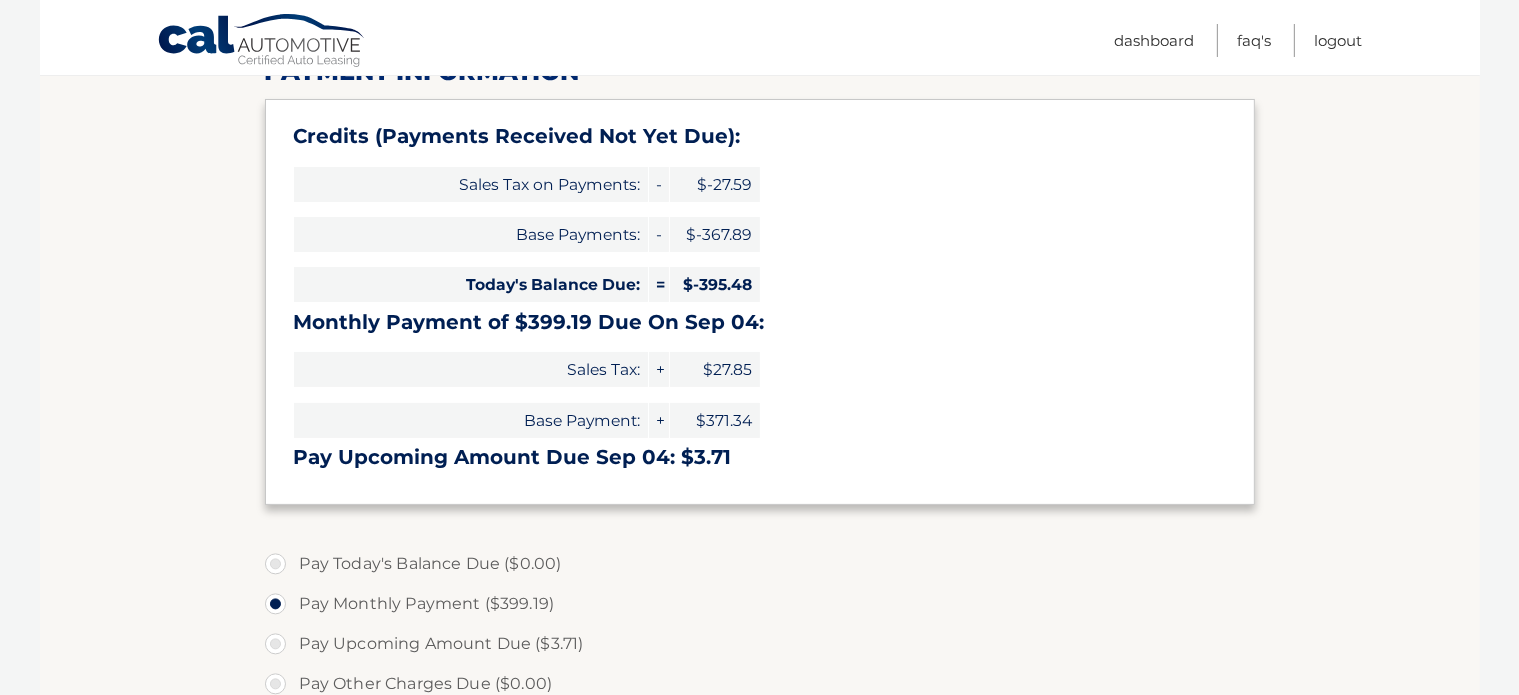 scroll, scrollTop: 328, scrollLeft: 0, axis: vertical 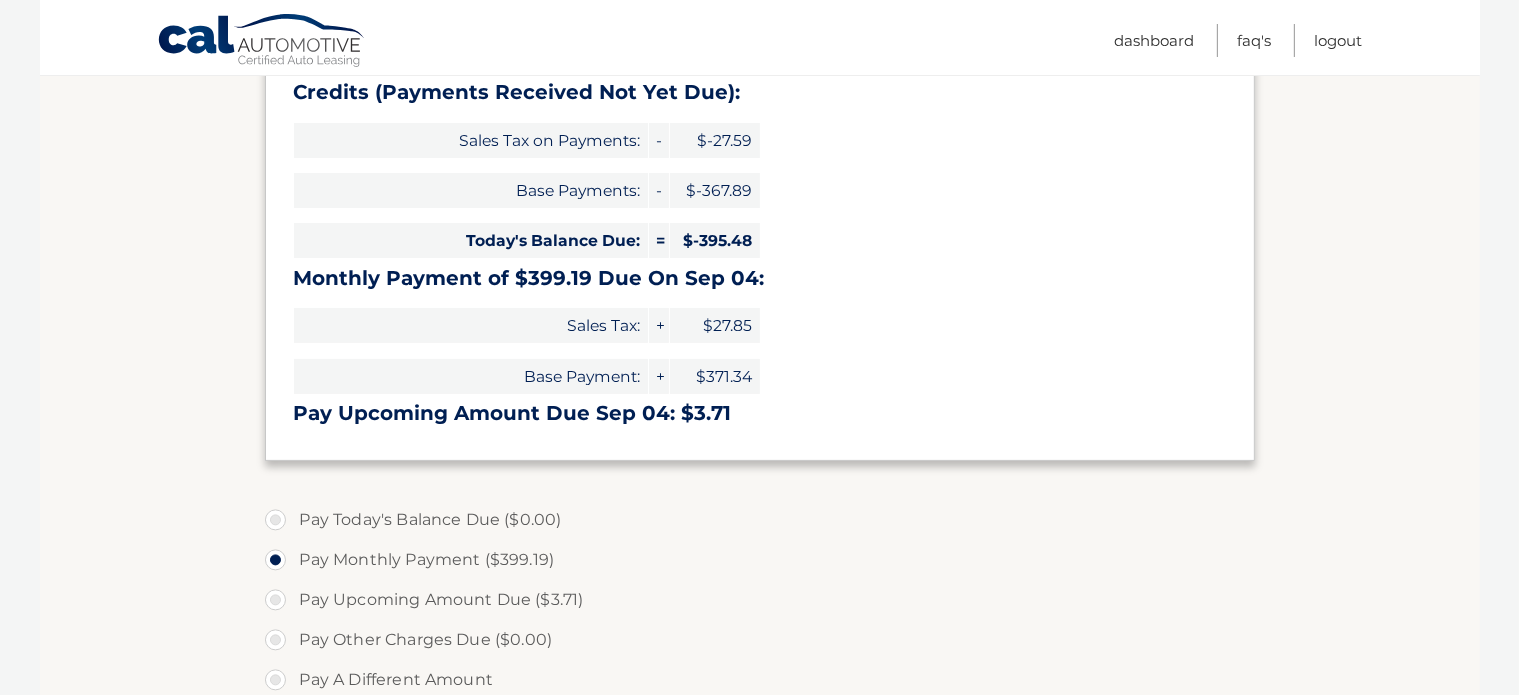 click on "Account Overview
|
Make a Payment
Payment Information
Credits (Payments Received Not Yet Due):
Sales Tax on Payments: - $-27.59
Base Payments: - $-367.89
Today's Balance Due: = $-395.48
Monthly Payment of $399.19 Due On Sep 04:
Sales Tax: + $27.85
Base Payment: + ×" at bounding box center [760, 500] 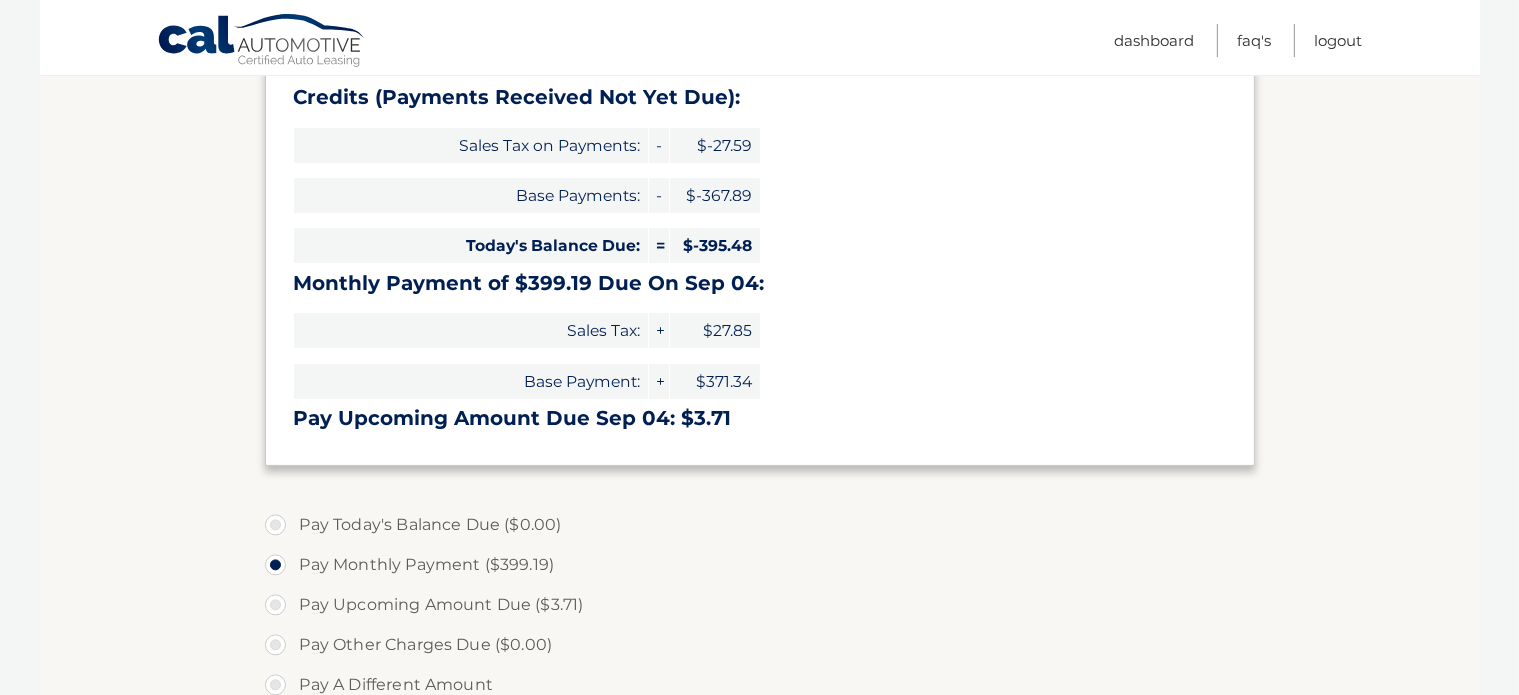 scroll, scrollTop: 0, scrollLeft: 0, axis: both 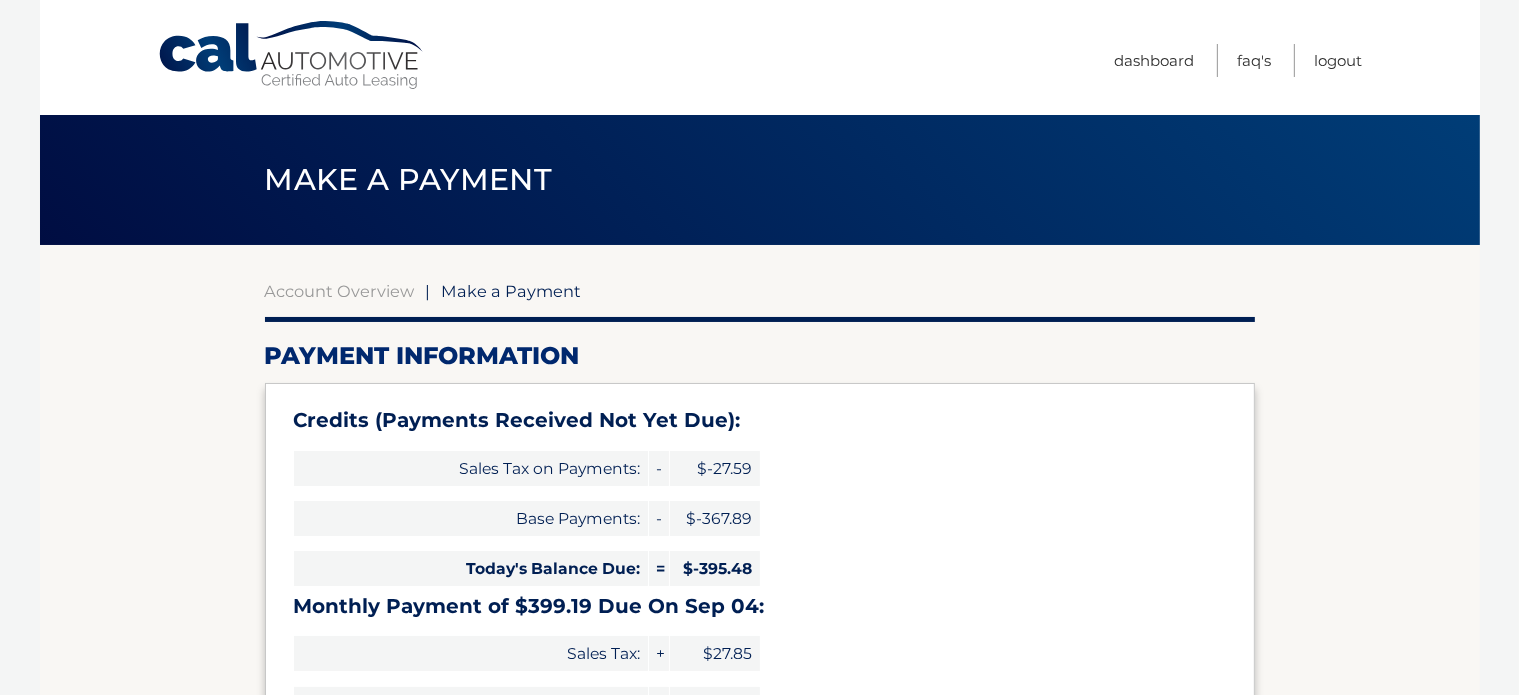 click on "Cal Automotive" at bounding box center (292, 55) 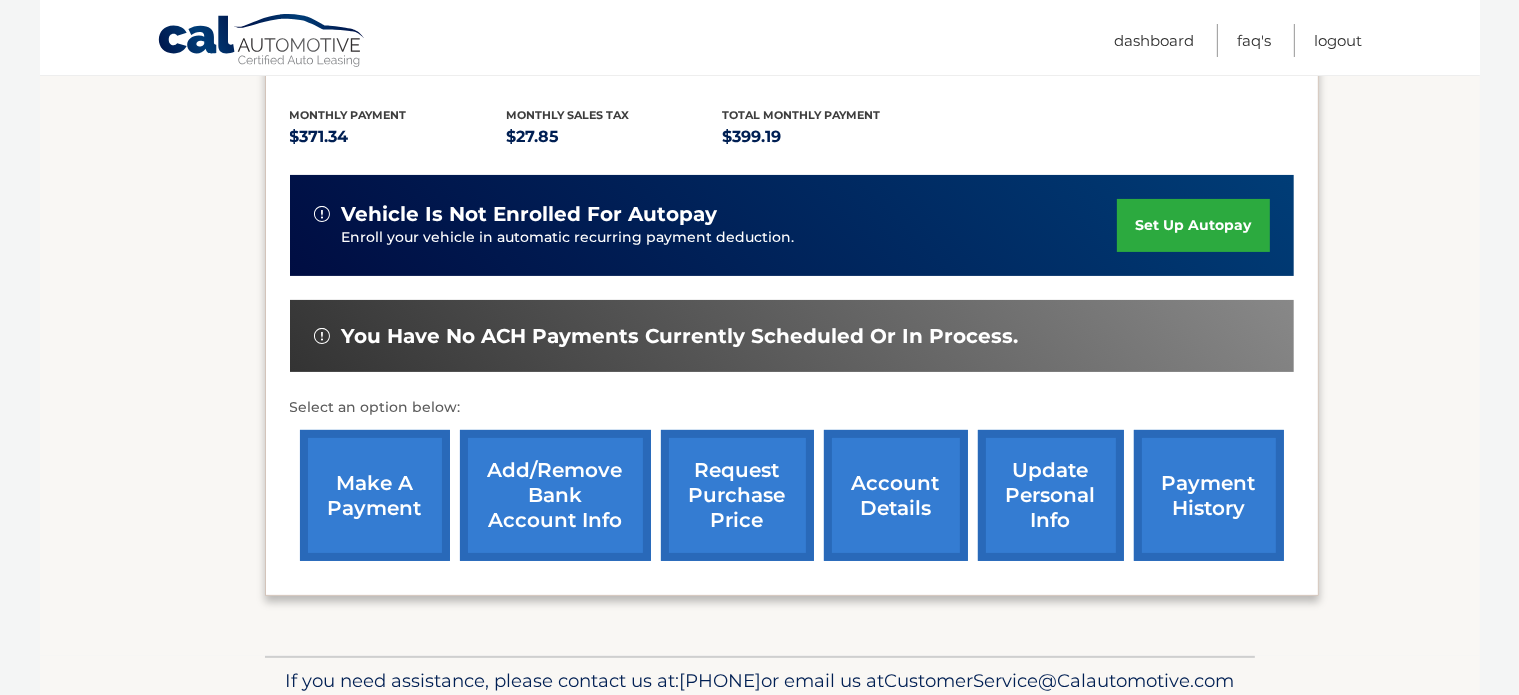 scroll, scrollTop: 406, scrollLeft: 0, axis: vertical 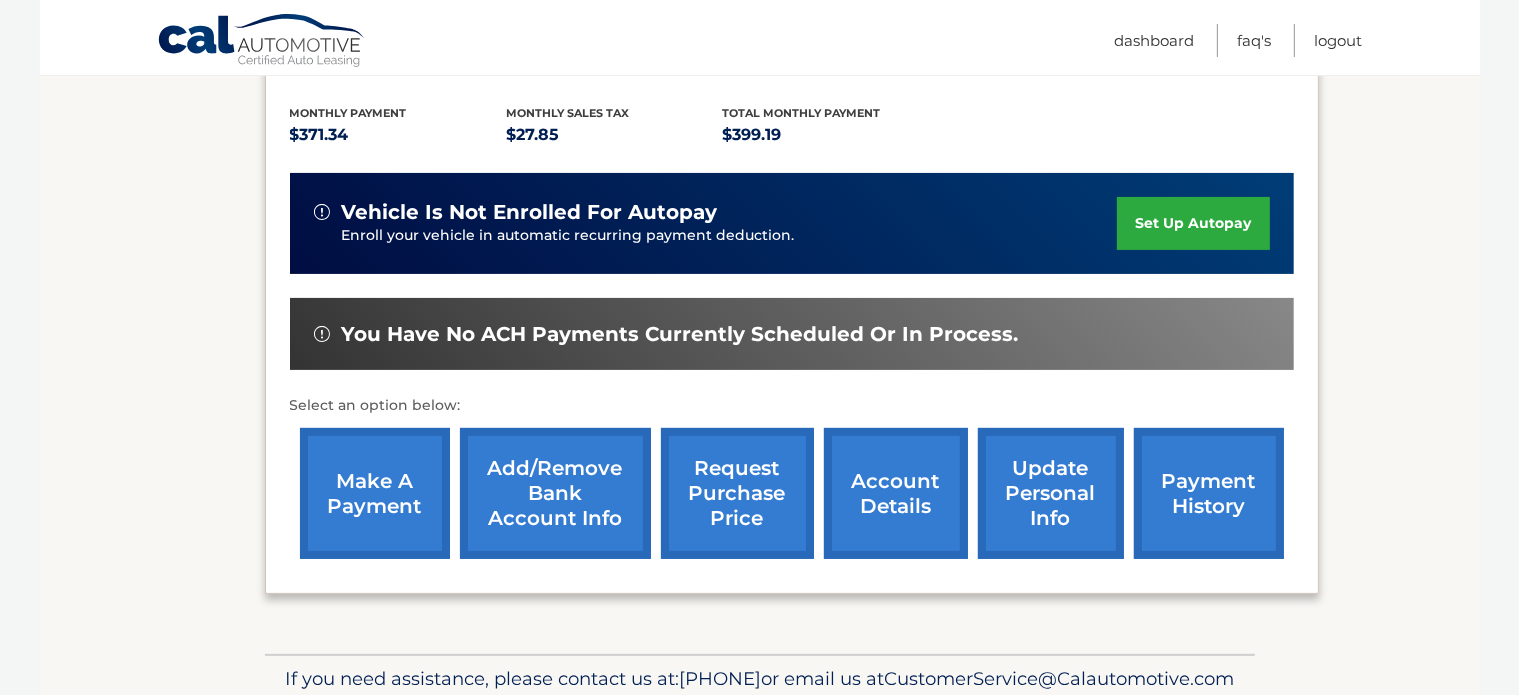 click on "Add/Remove bank account info" at bounding box center (555, 493) 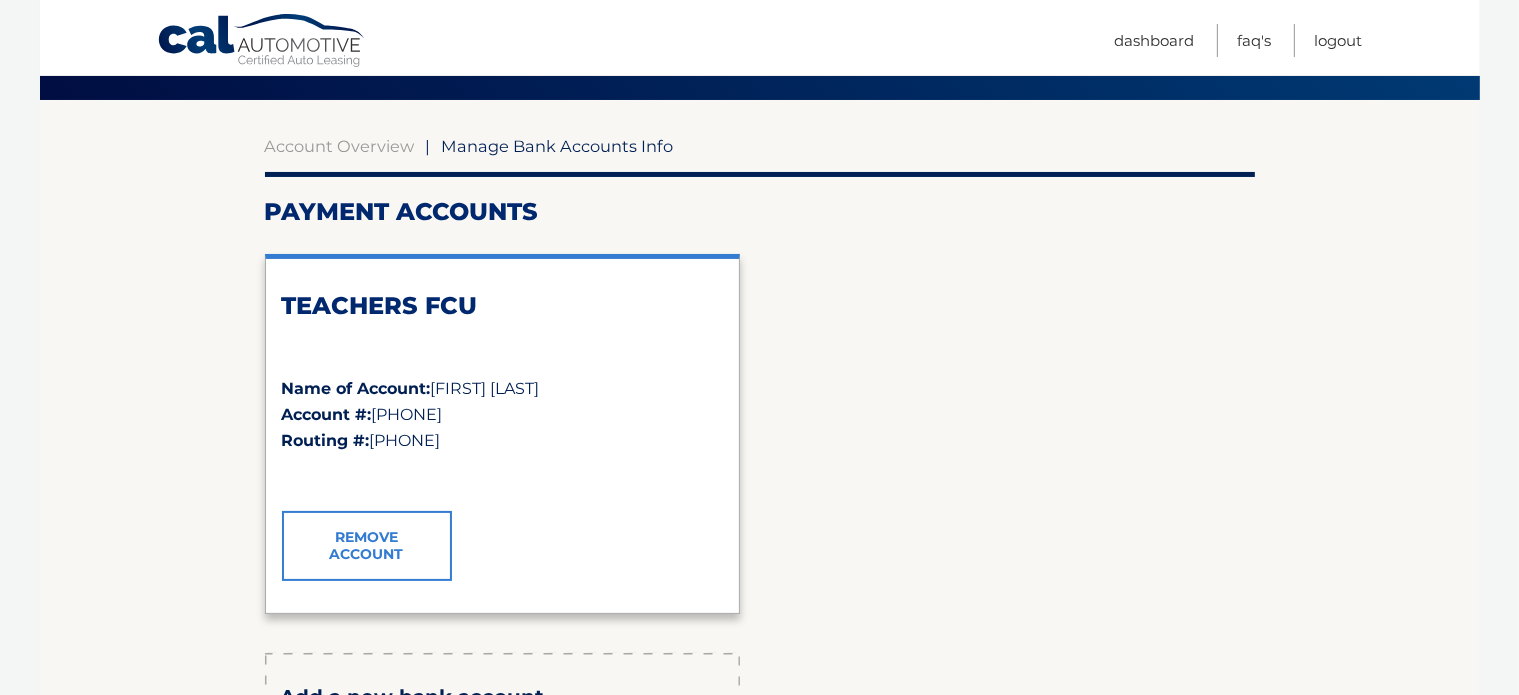 scroll, scrollTop: 0, scrollLeft: 0, axis: both 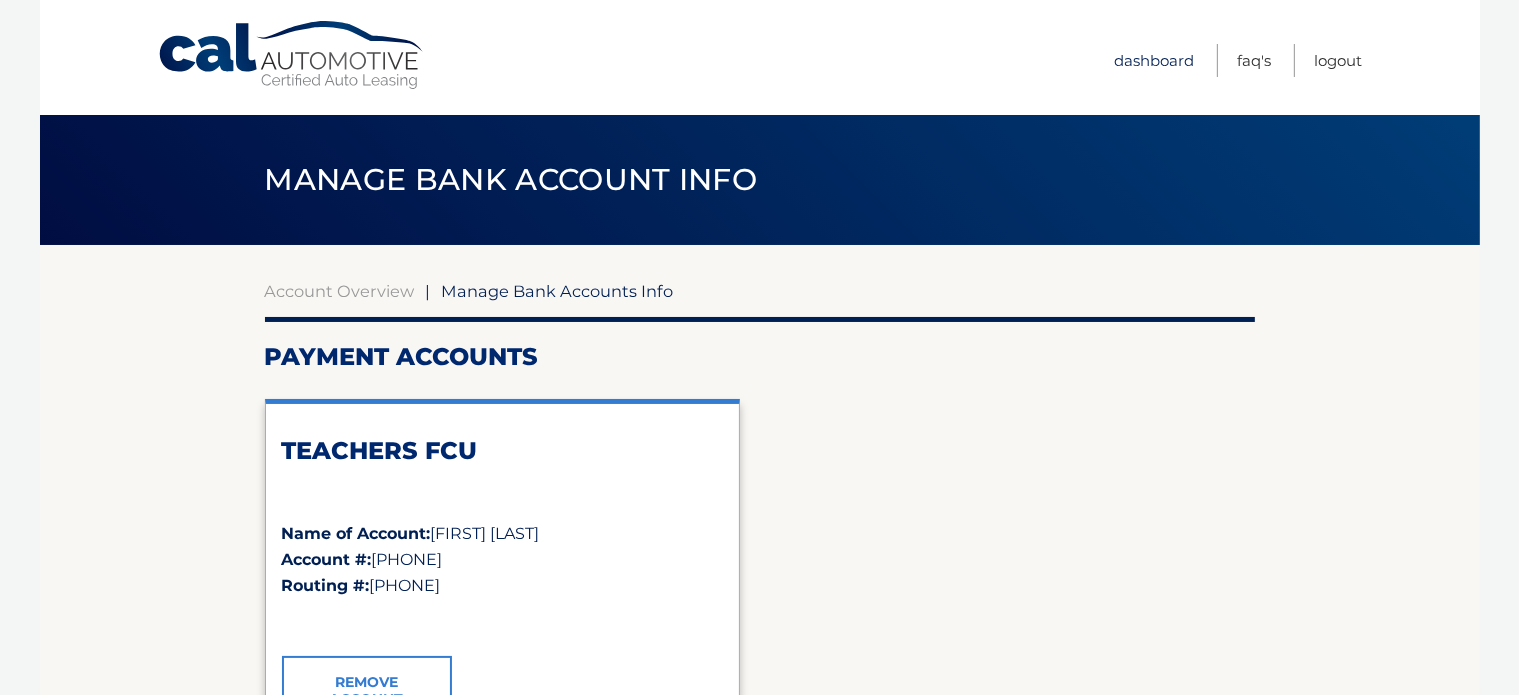 click on "Dashboard" at bounding box center [1155, 60] 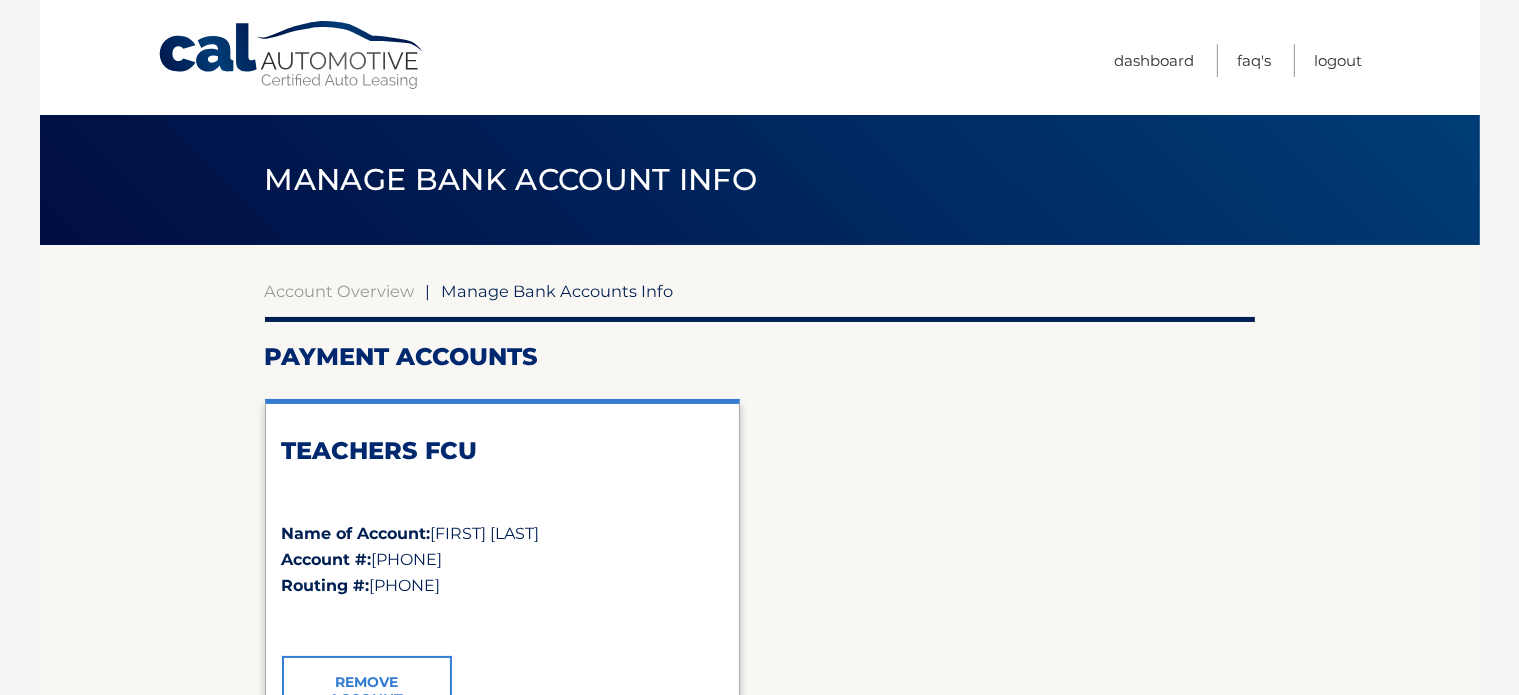 click on "Manage Bank Account Info" at bounding box center (760, 180) 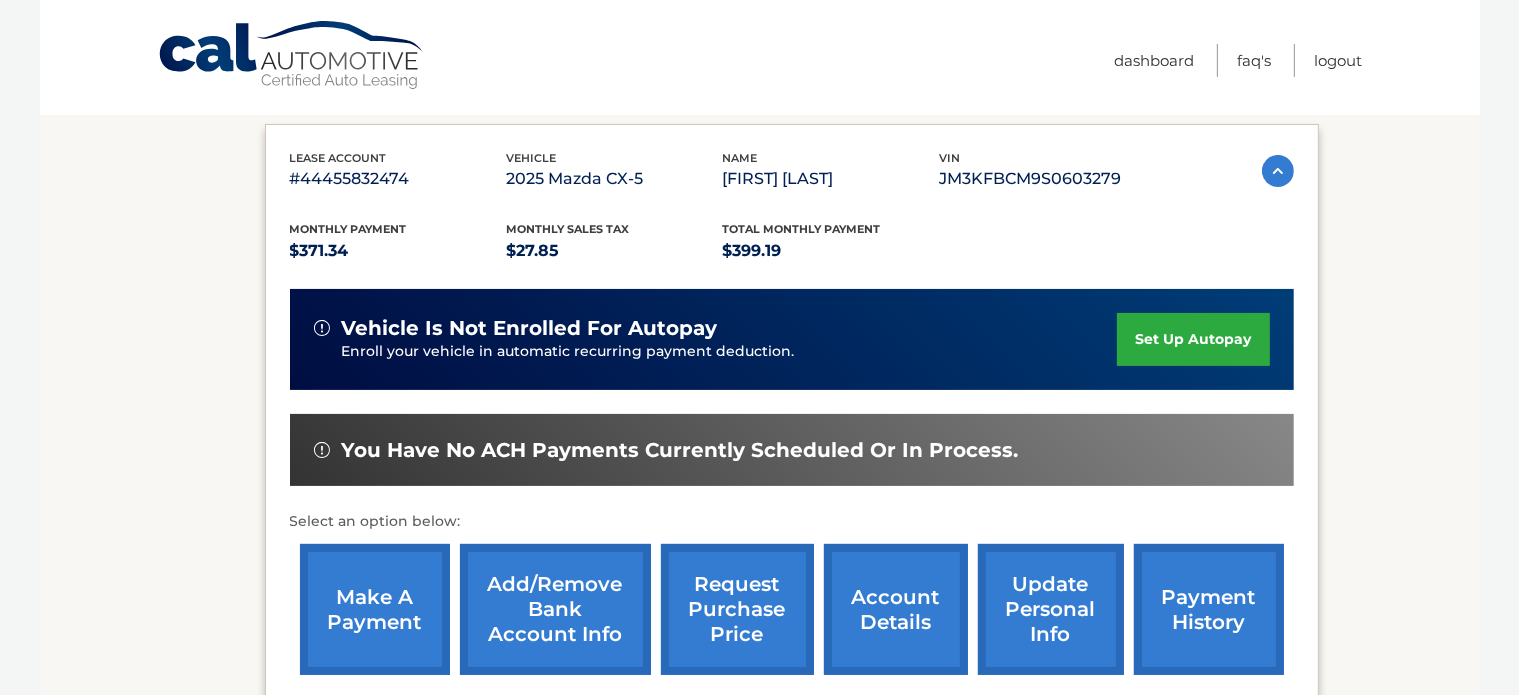 scroll, scrollTop: 292, scrollLeft: 0, axis: vertical 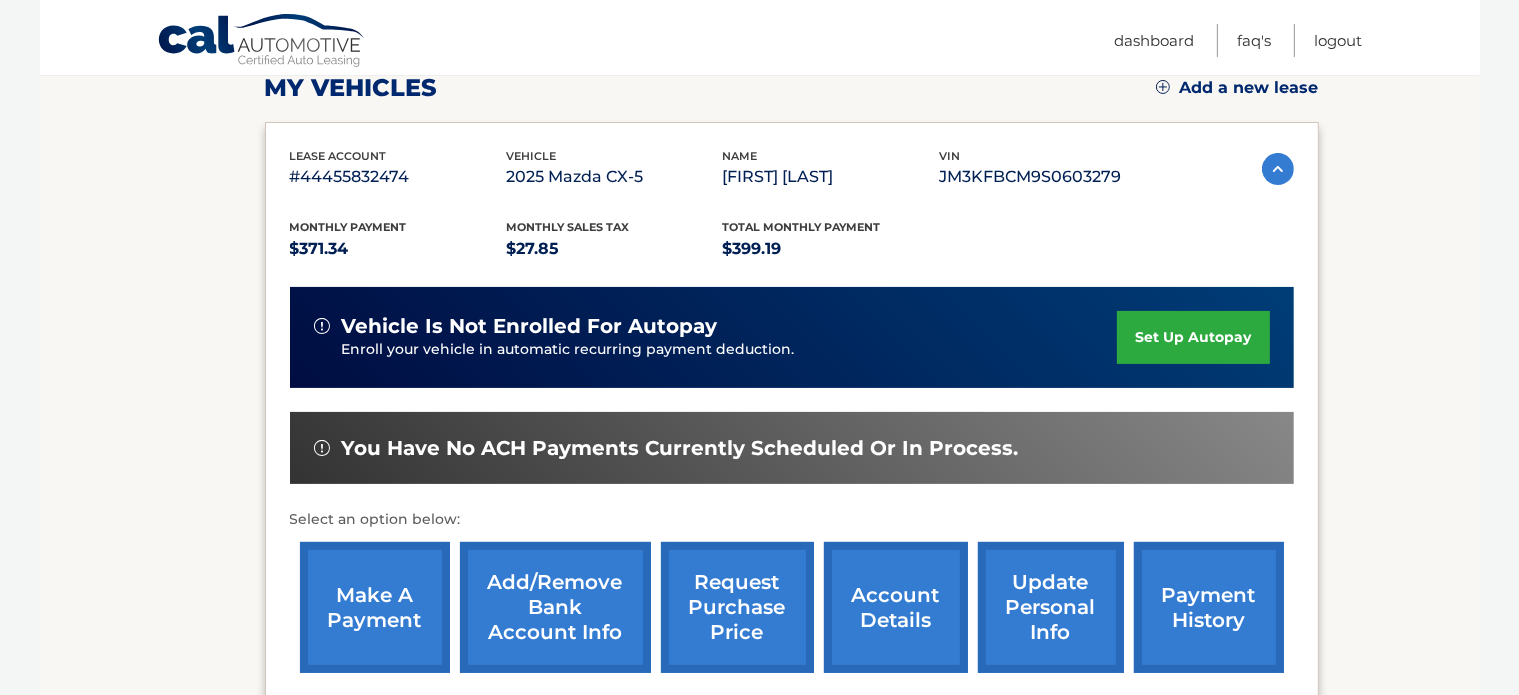 click on "set up autopay" at bounding box center (1193, 337) 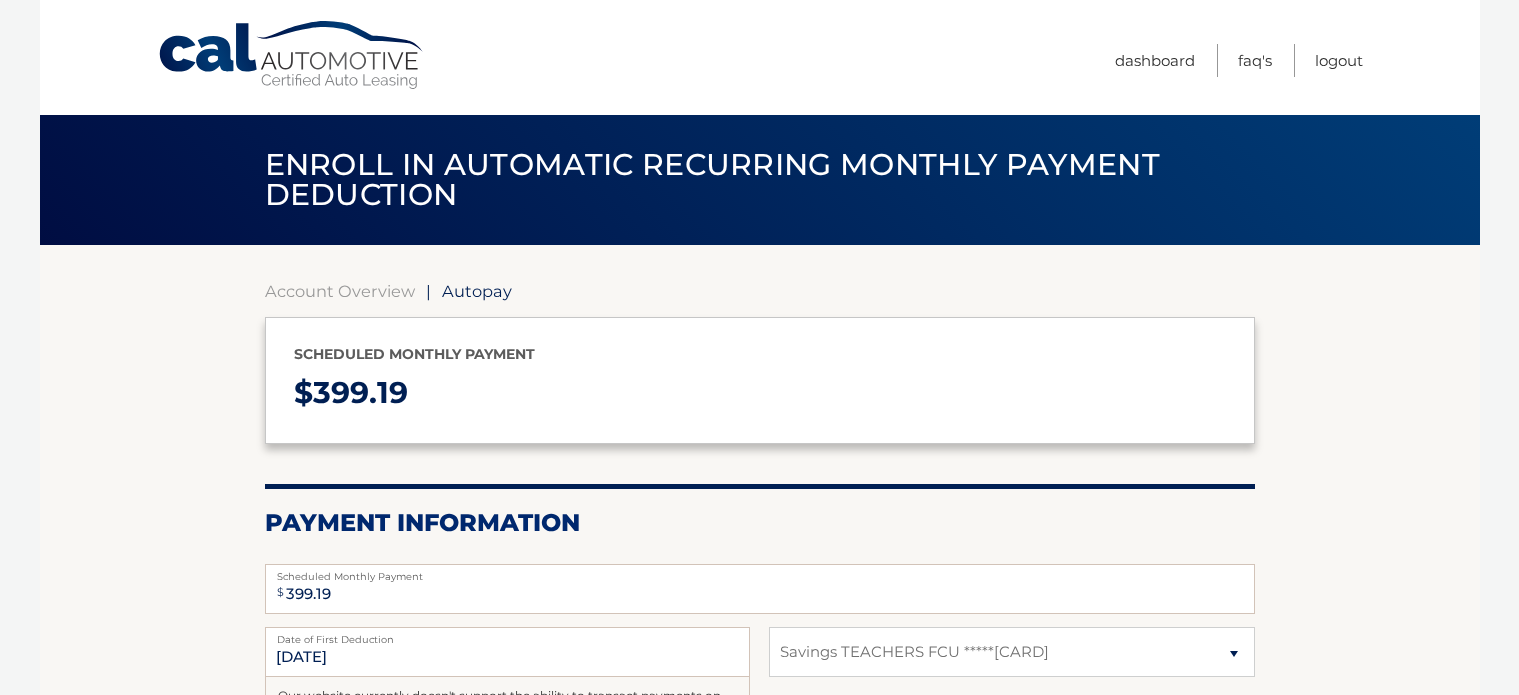 select on "MWU3ZTA0NDEtNzJmNy00NjI2LTliNDQtZTNjNDFmMzY4MDM0" 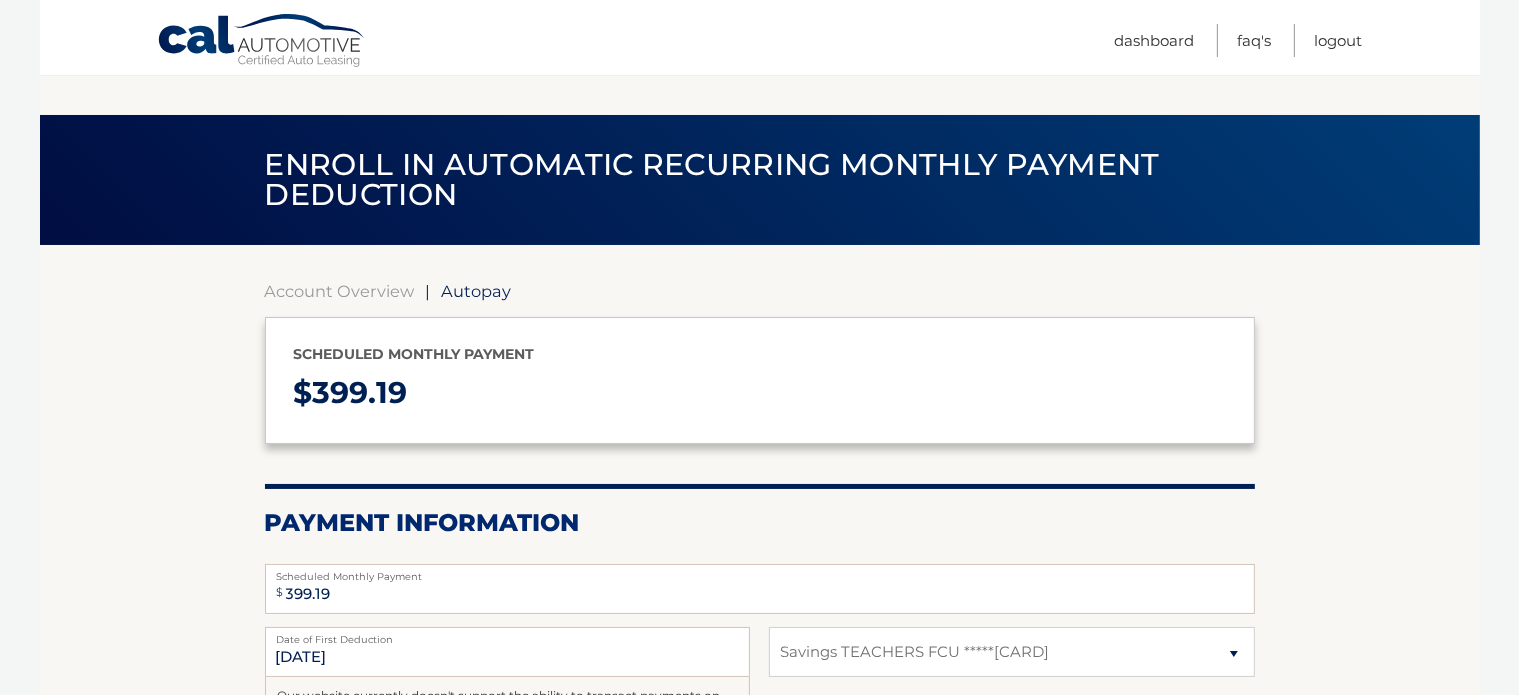 scroll, scrollTop: 260, scrollLeft: 0, axis: vertical 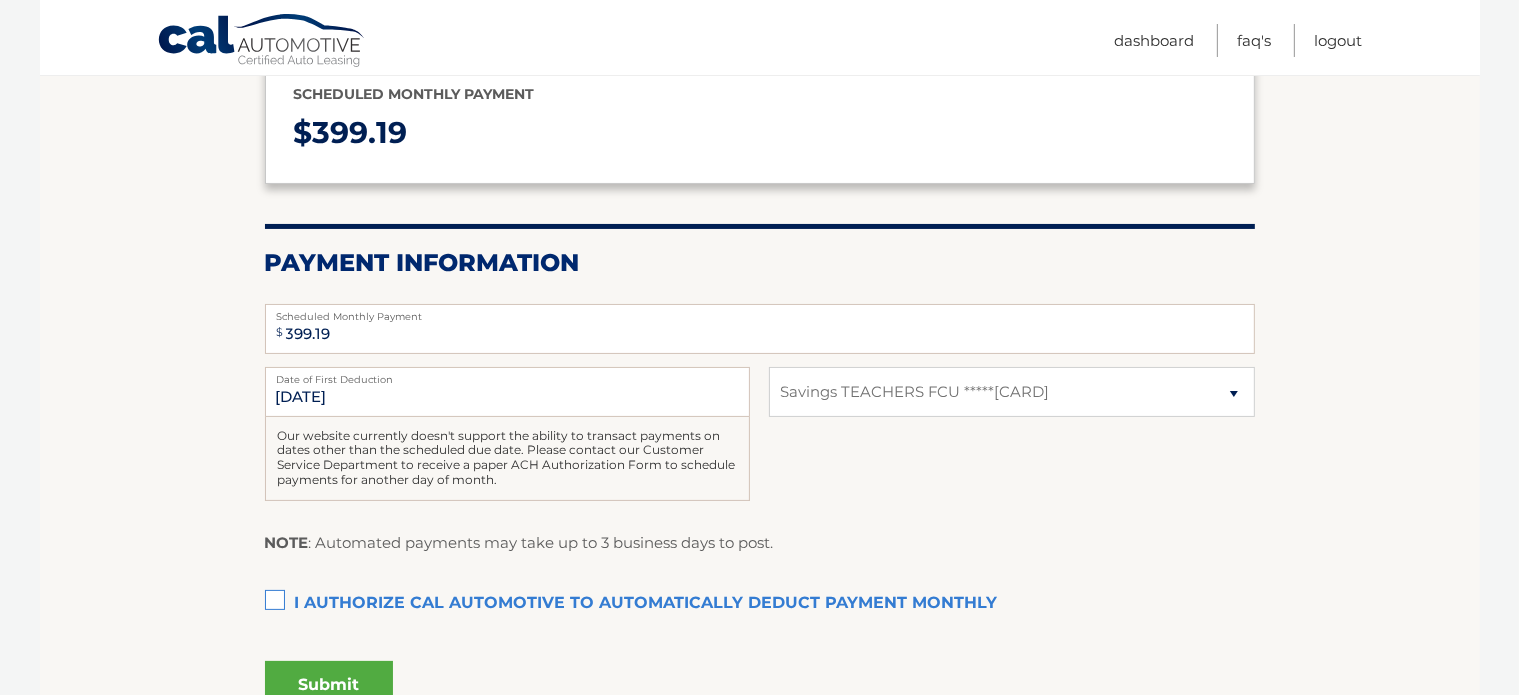 click on "I authorize cal automotive to automatically deduct payment monthly
This checkbox must be checked" at bounding box center [760, 604] 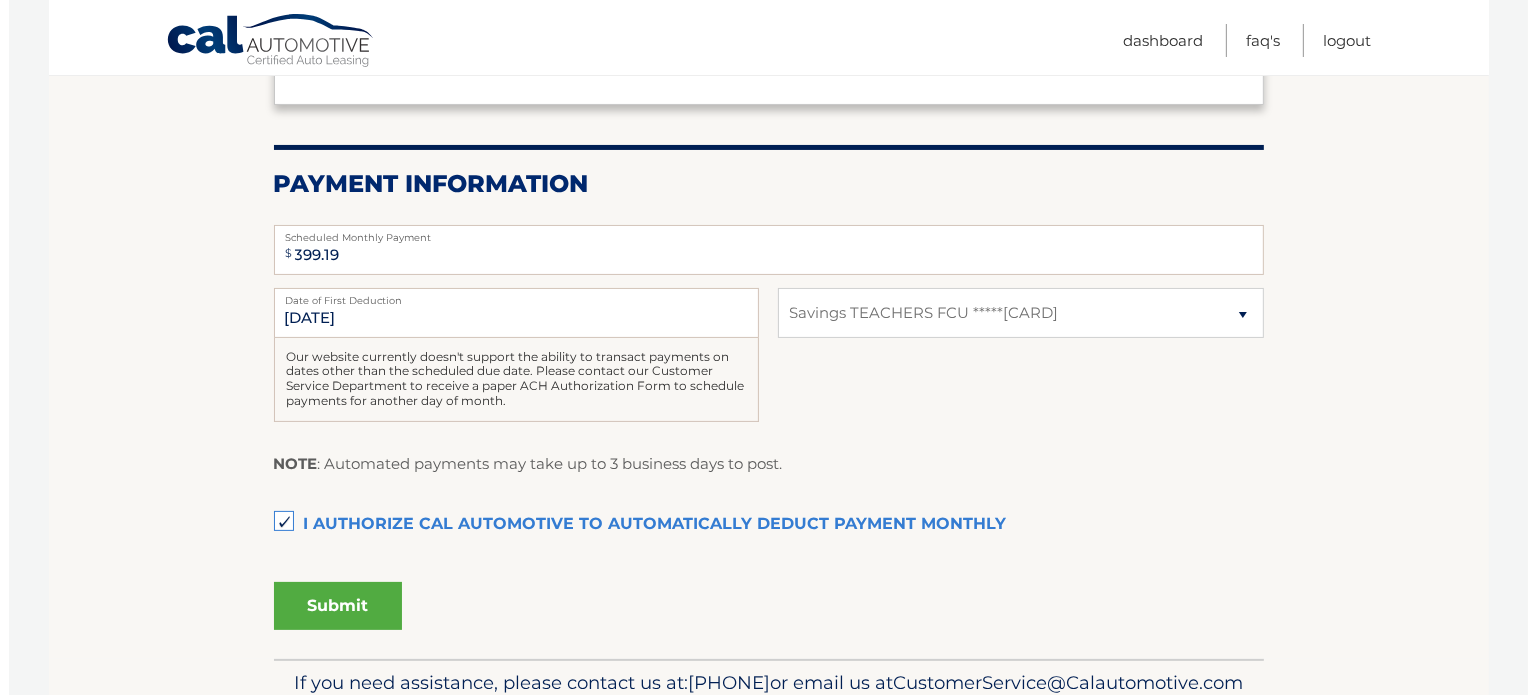 scroll, scrollTop: 340, scrollLeft: 0, axis: vertical 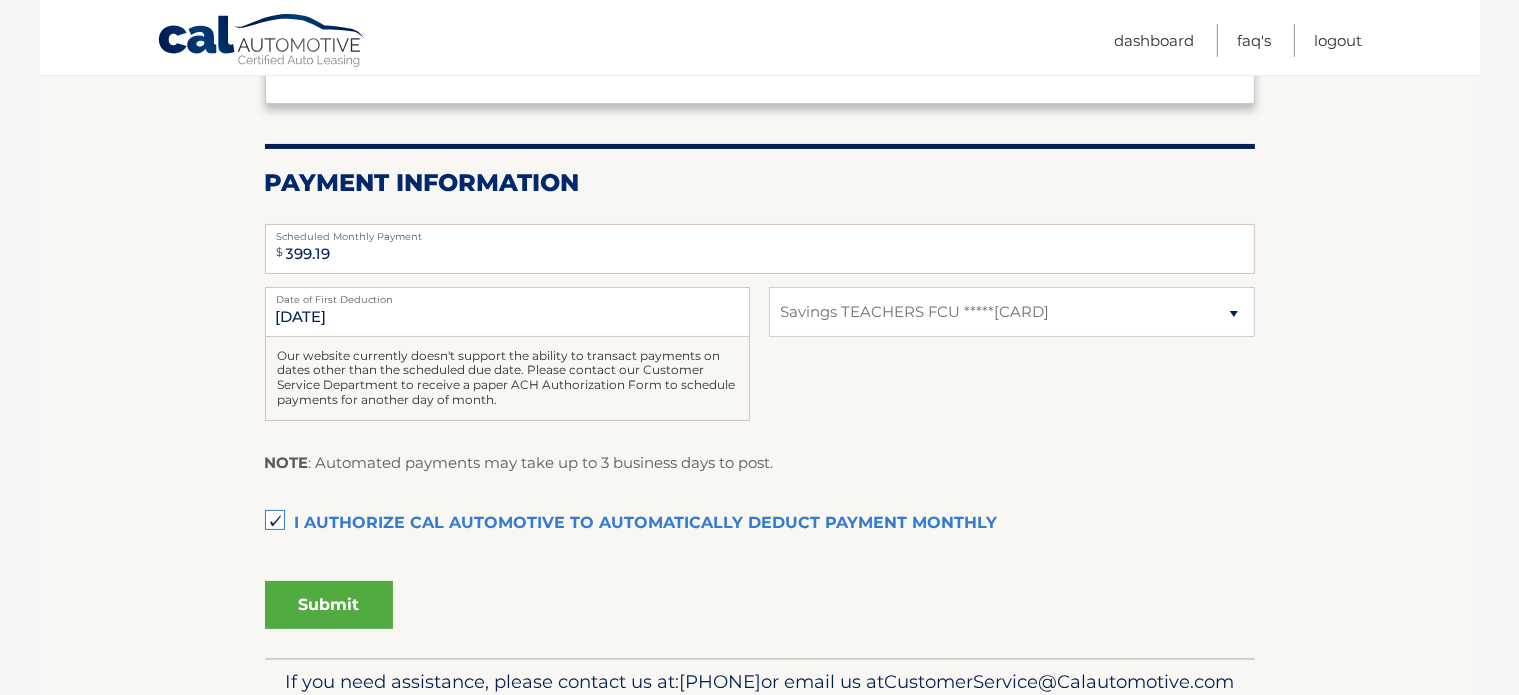 click on "Submit" at bounding box center [329, 605] 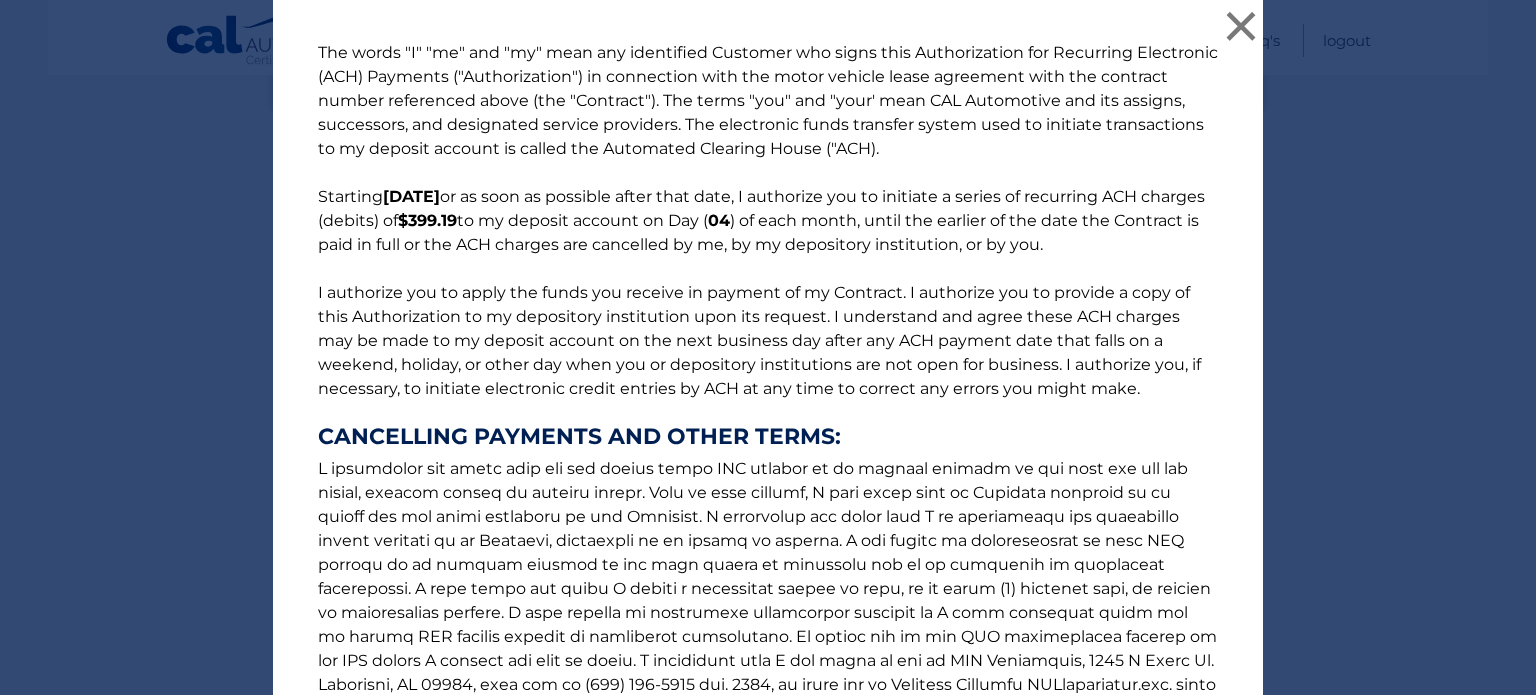 scroll, scrollTop: 273, scrollLeft: 0, axis: vertical 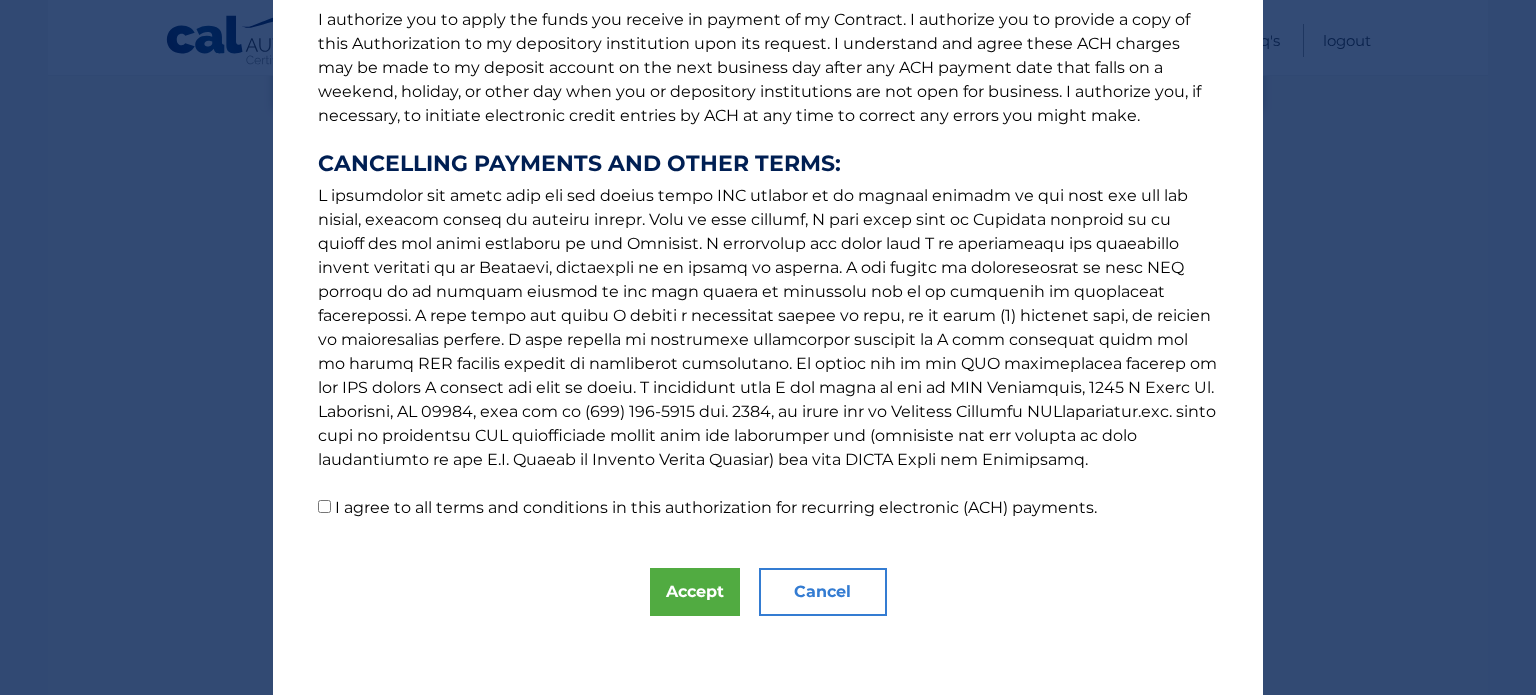 click on "I agree to all terms and conditions in this authorization for recurring electronic (ACH) payments." at bounding box center (324, 506) 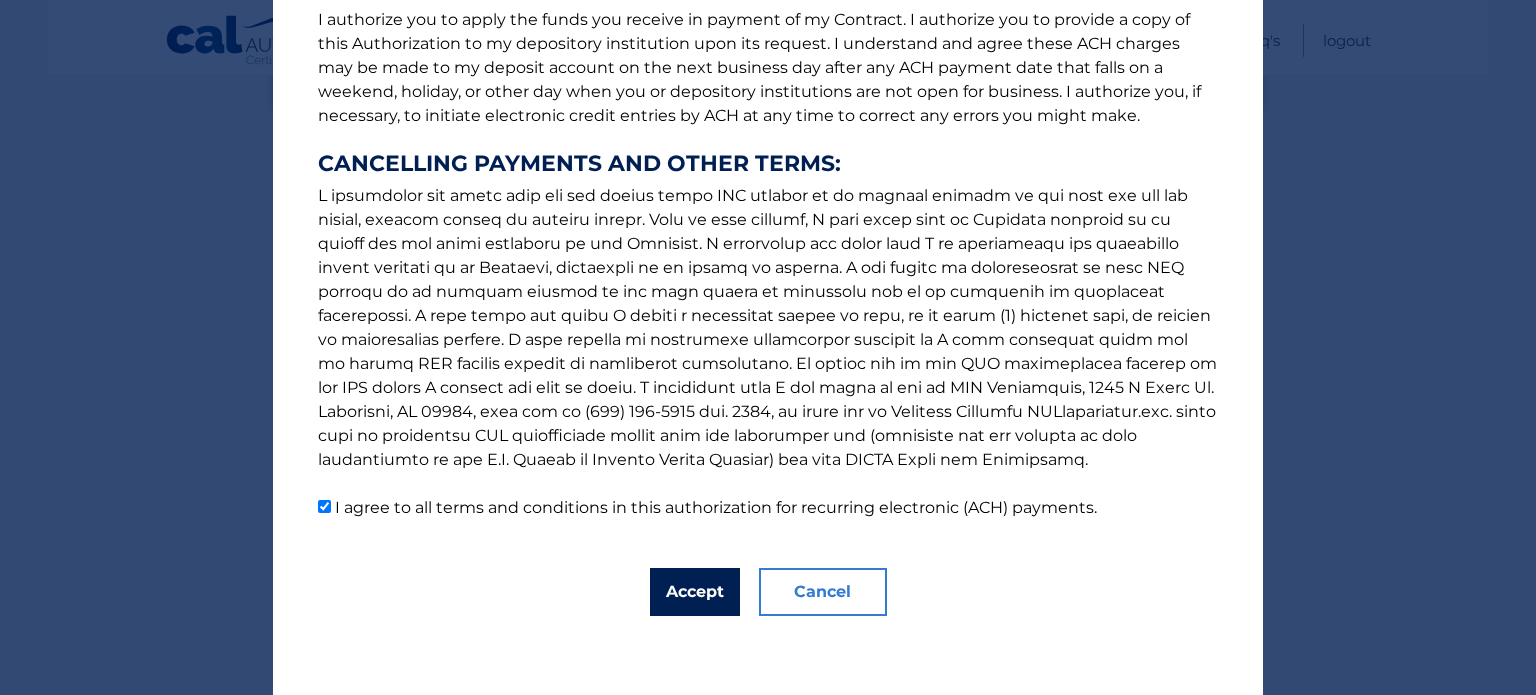 click on "Accept" at bounding box center (695, 592) 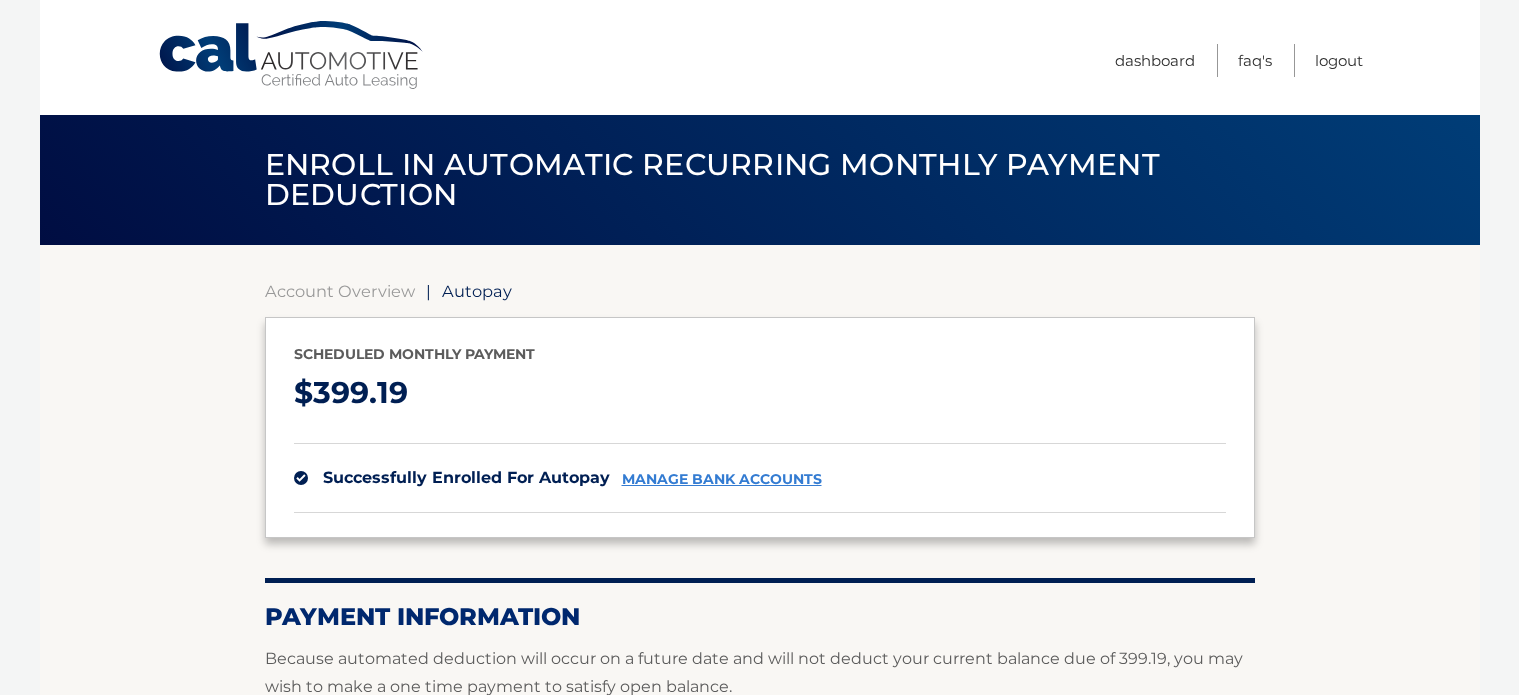 scroll, scrollTop: 0, scrollLeft: 0, axis: both 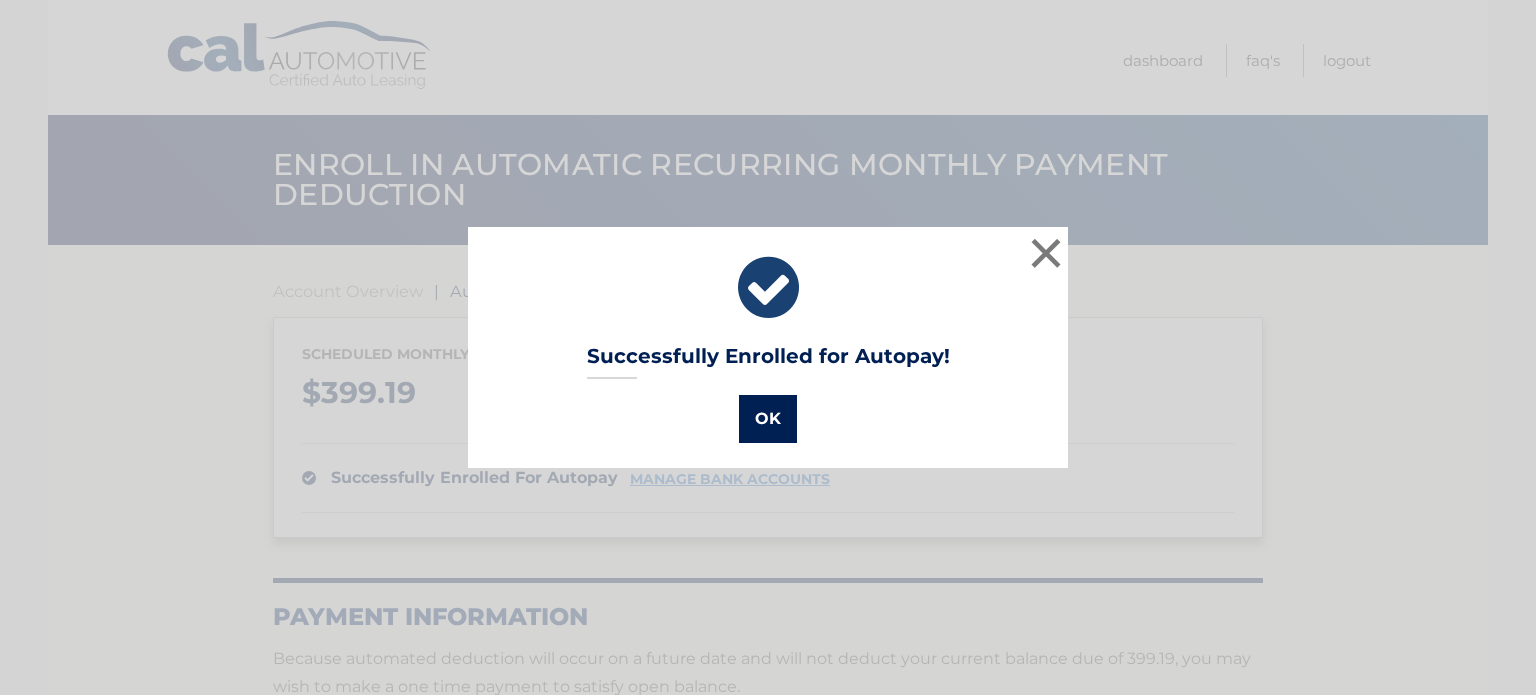 click on "OK" at bounding box center (768, 419) 